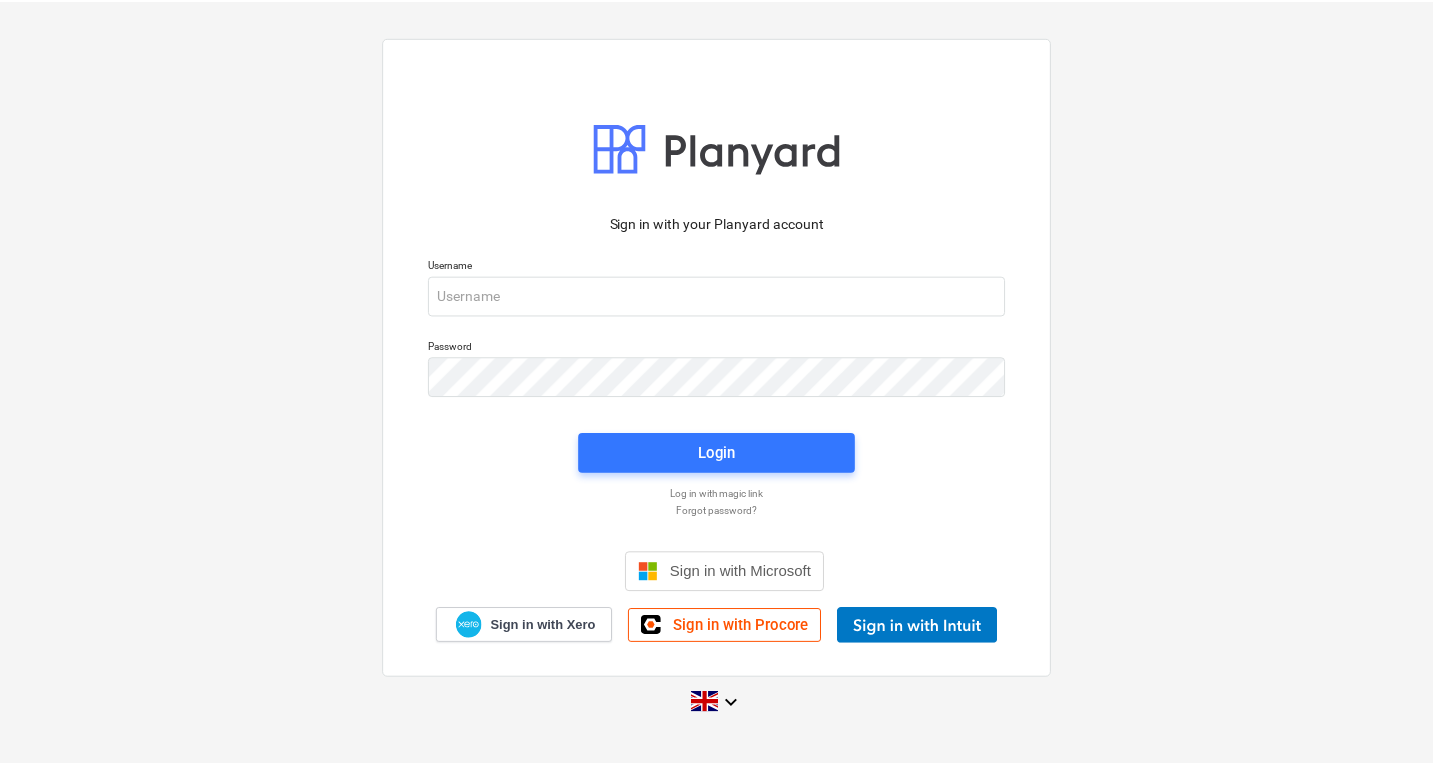 scroll, scrollTop: 0, scrollLeft: 0, axis: both 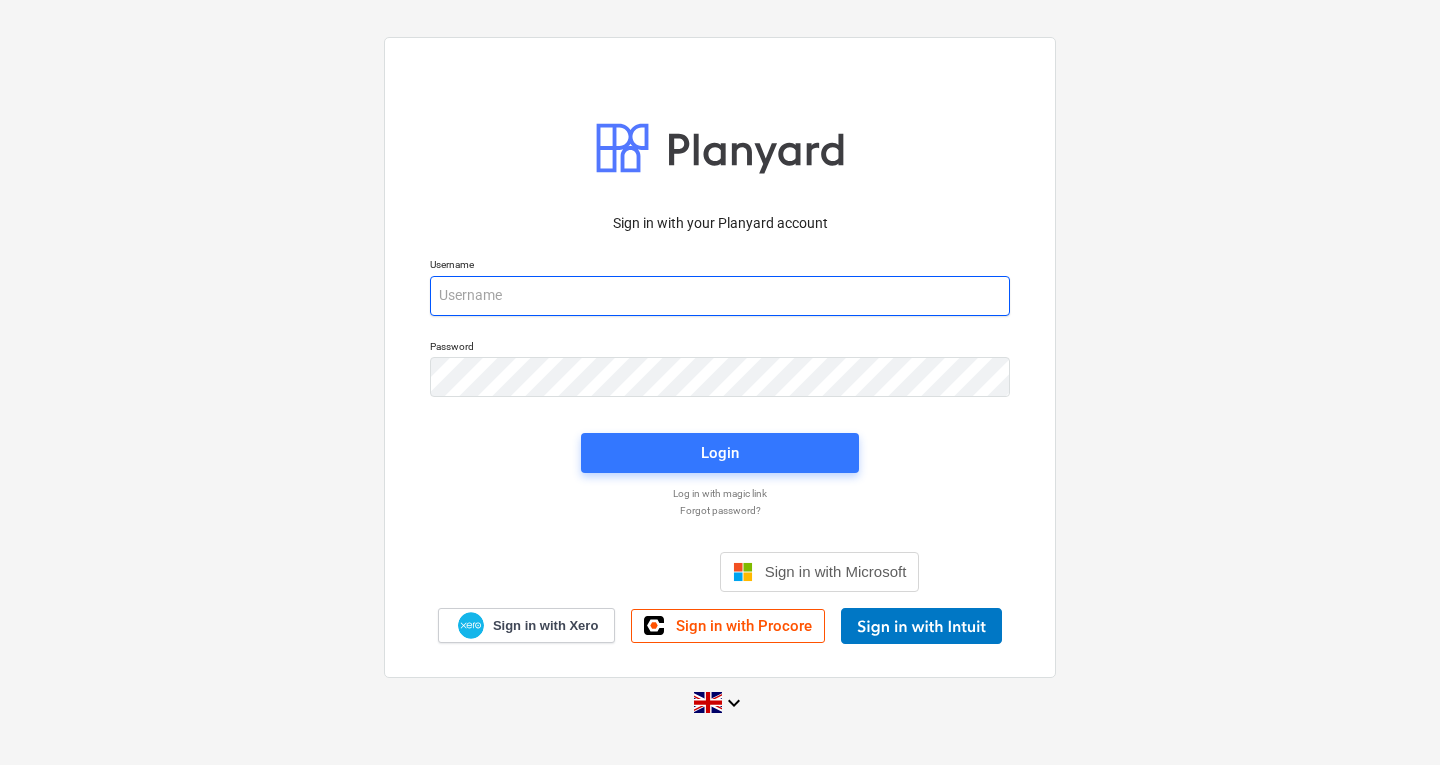 click at bounding box center (720, 296) 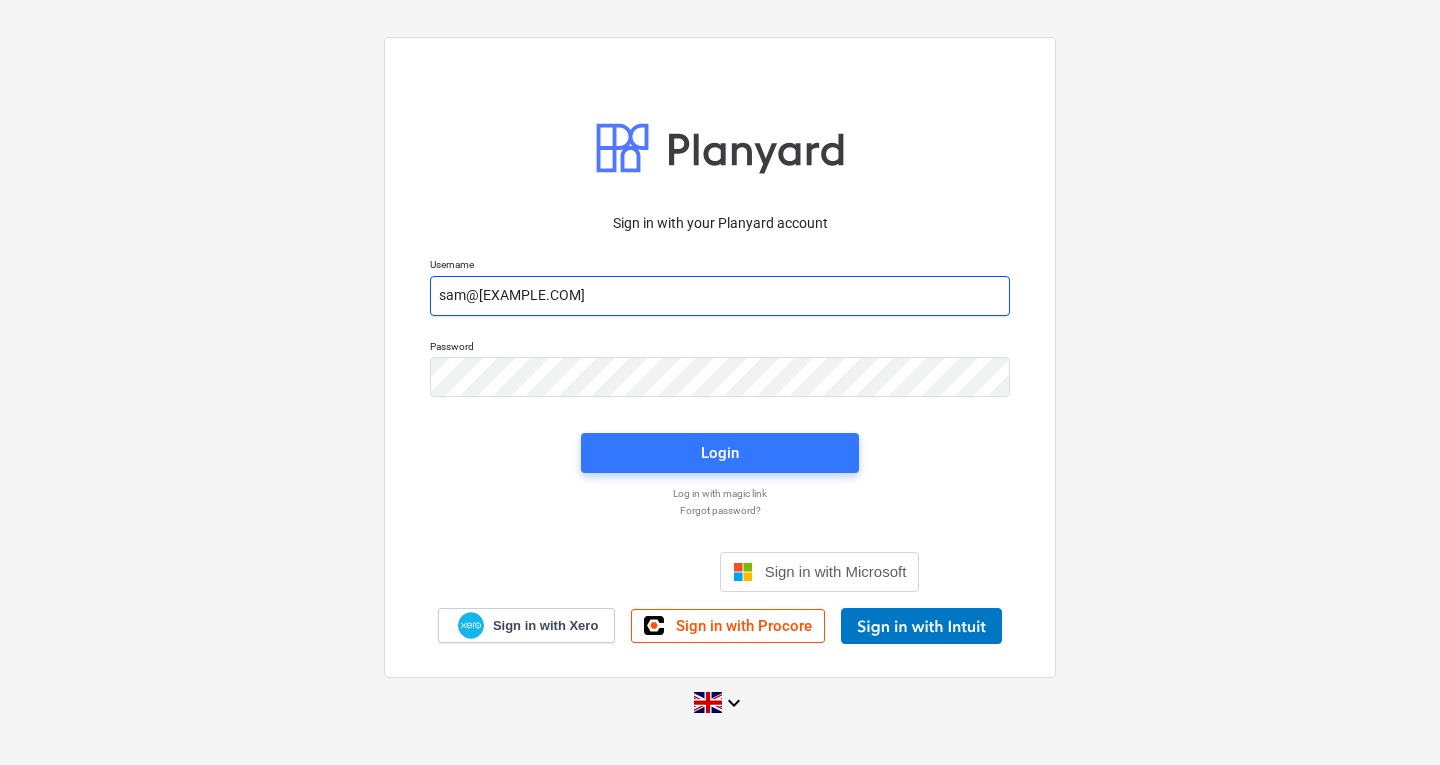 type on "sam@[EXAMPLE.COM]" 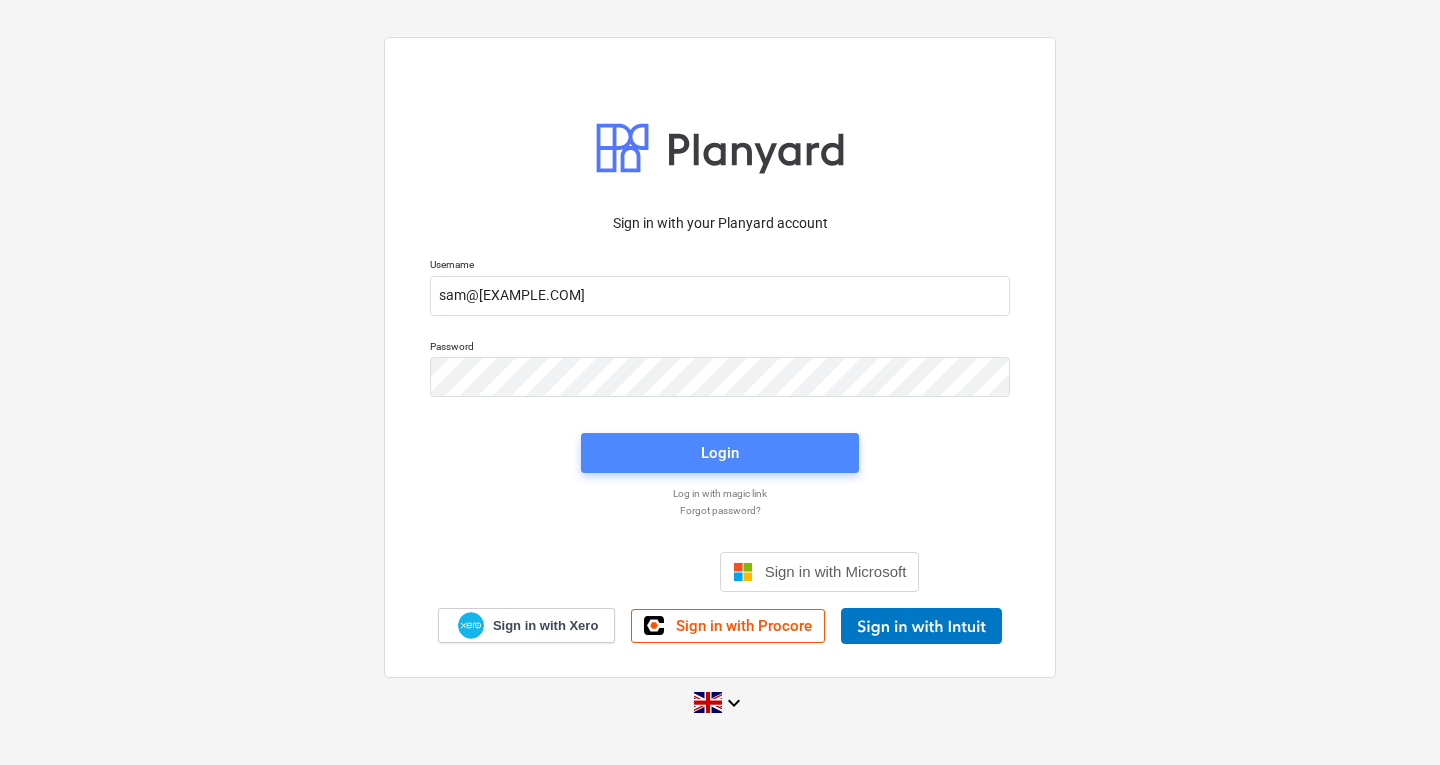 click on "Login" at bounding box center [720, 453] 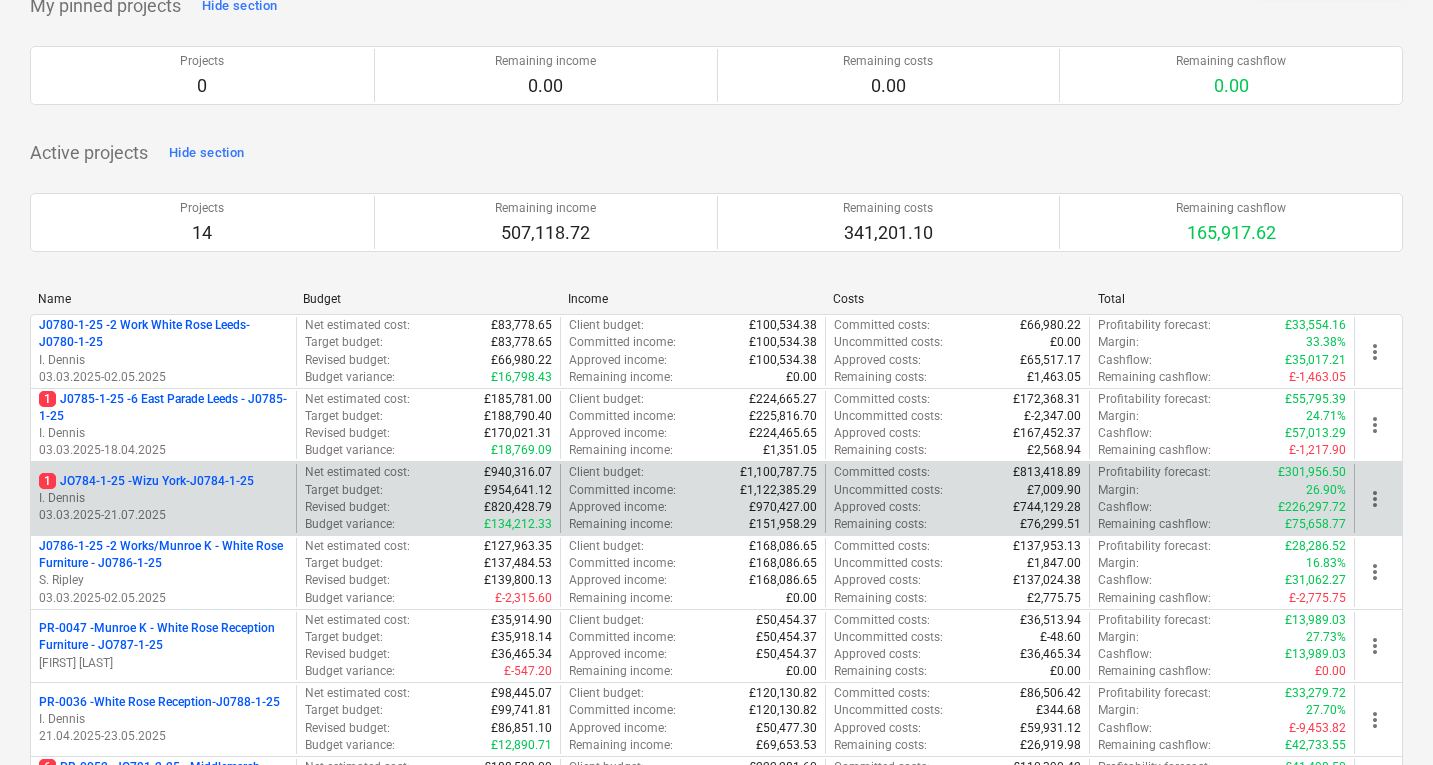 scroll, scrollTop: 118, scrollLeft: 0, axis: vertical 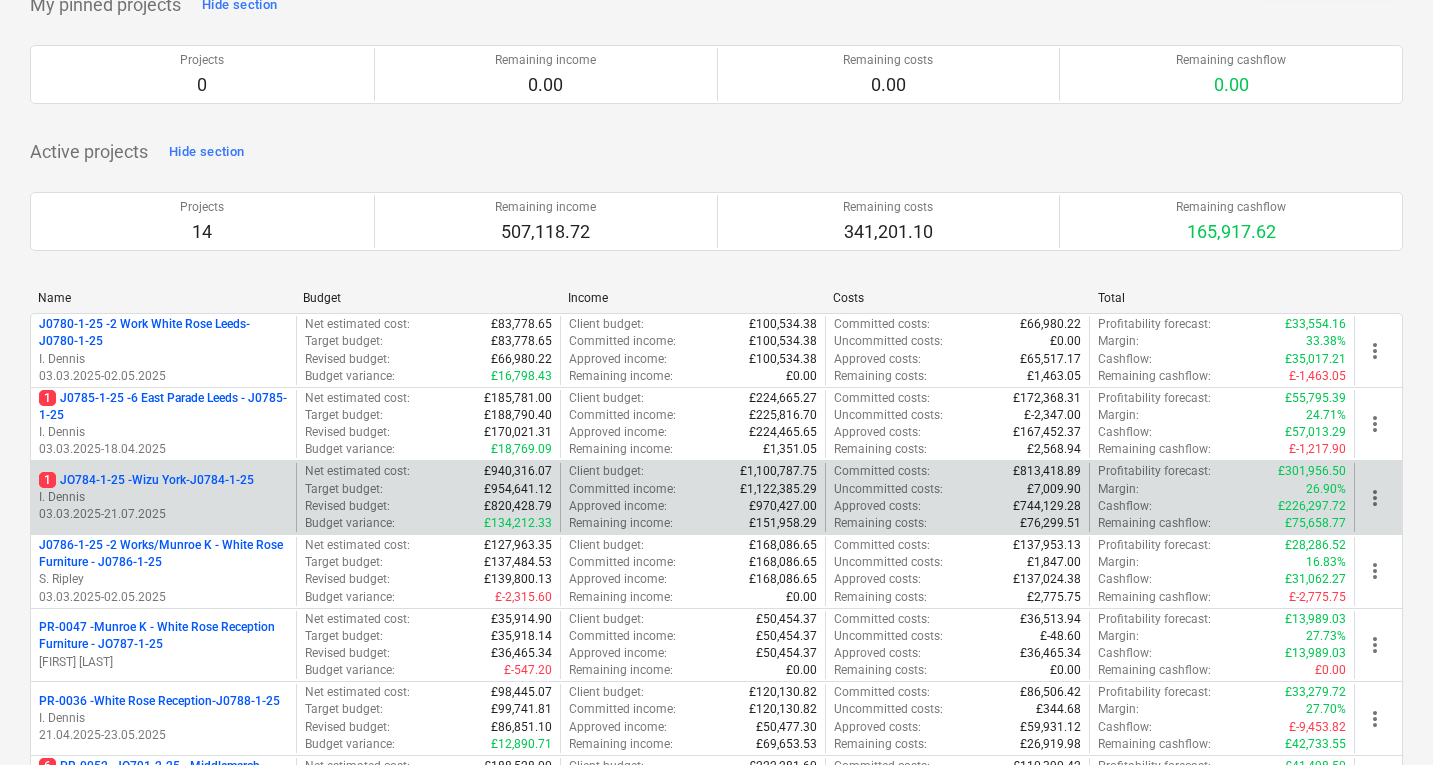 click on "[ID] - [ID] [CITY]-[ID]" at bounding box center [146, 480] 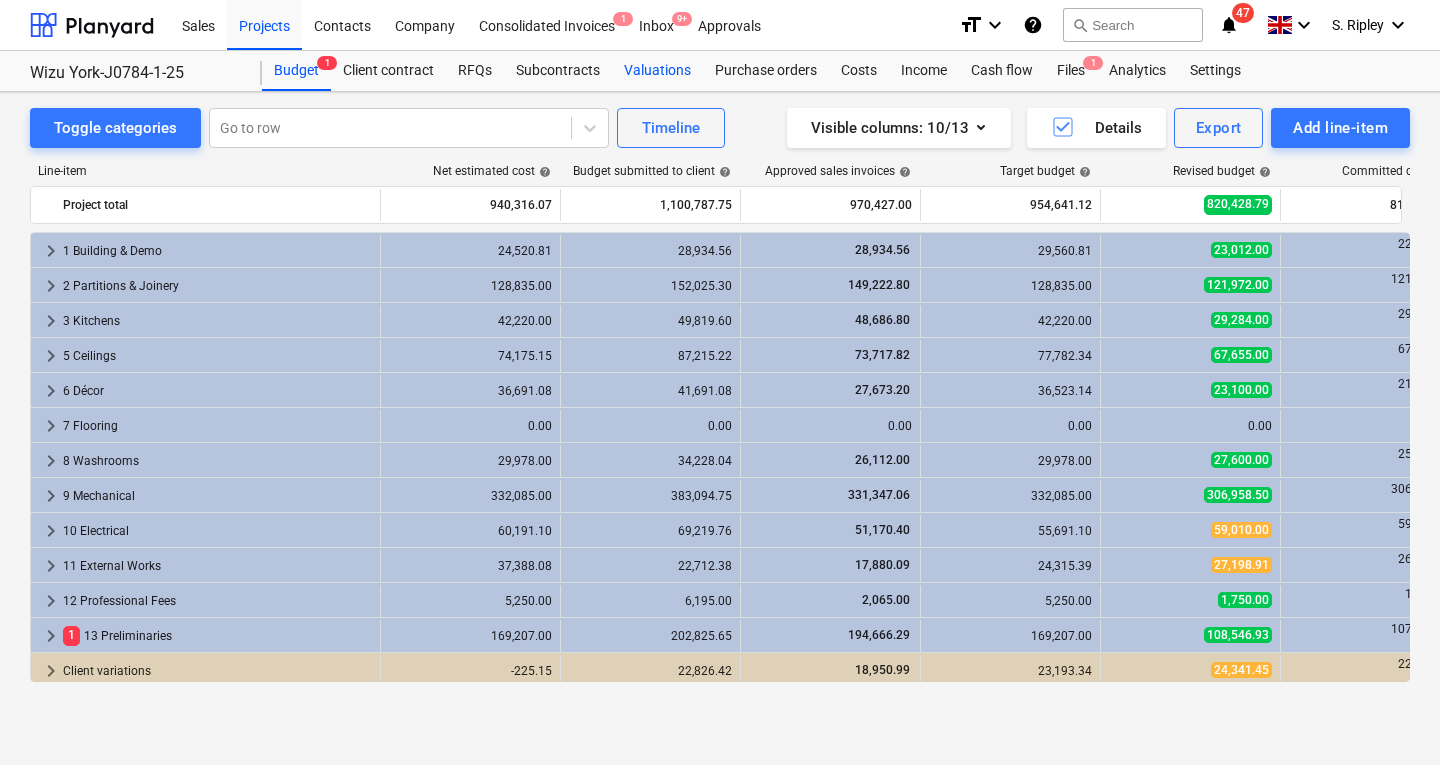 click on "Valuations" at bounding box center [657, 71] 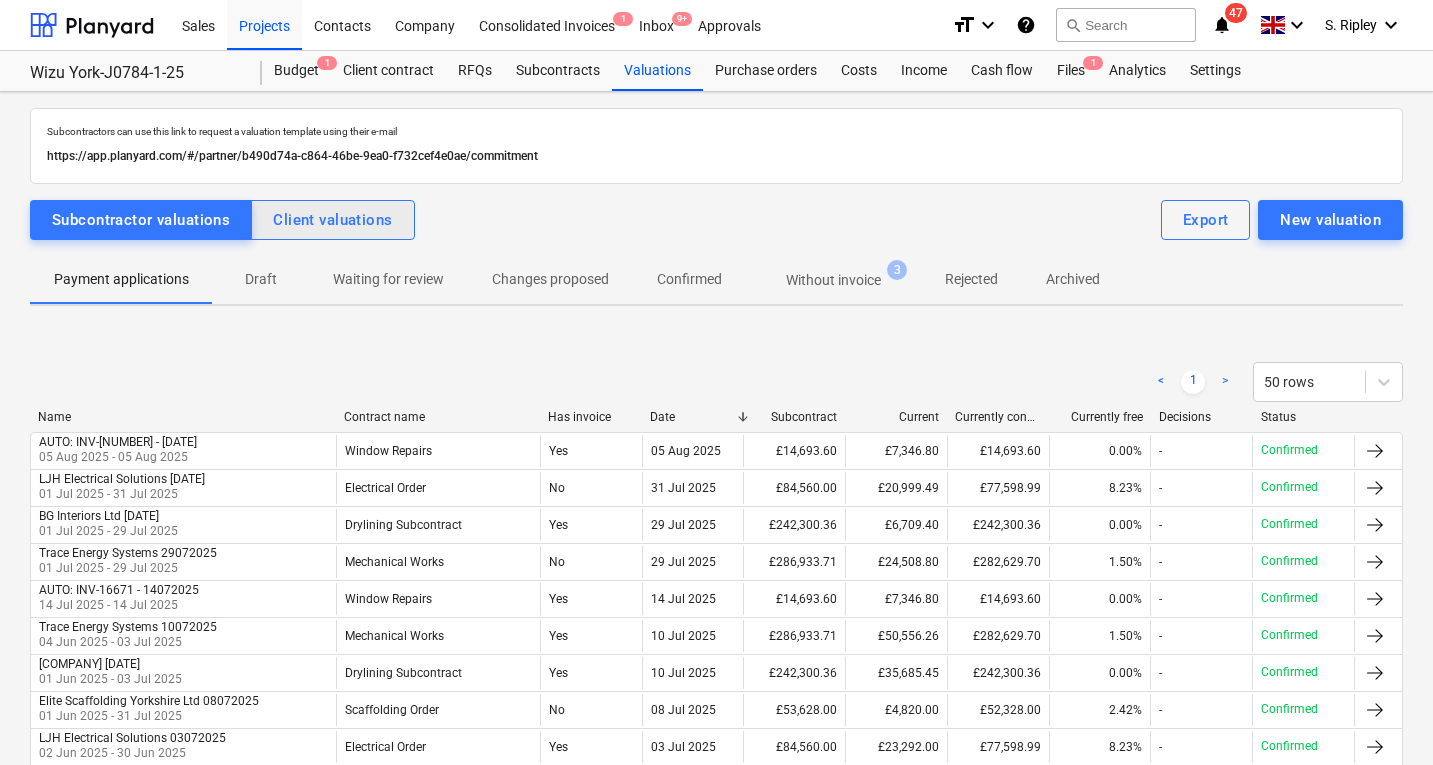 click on "Client valuations" at bounding box center (332, 220) 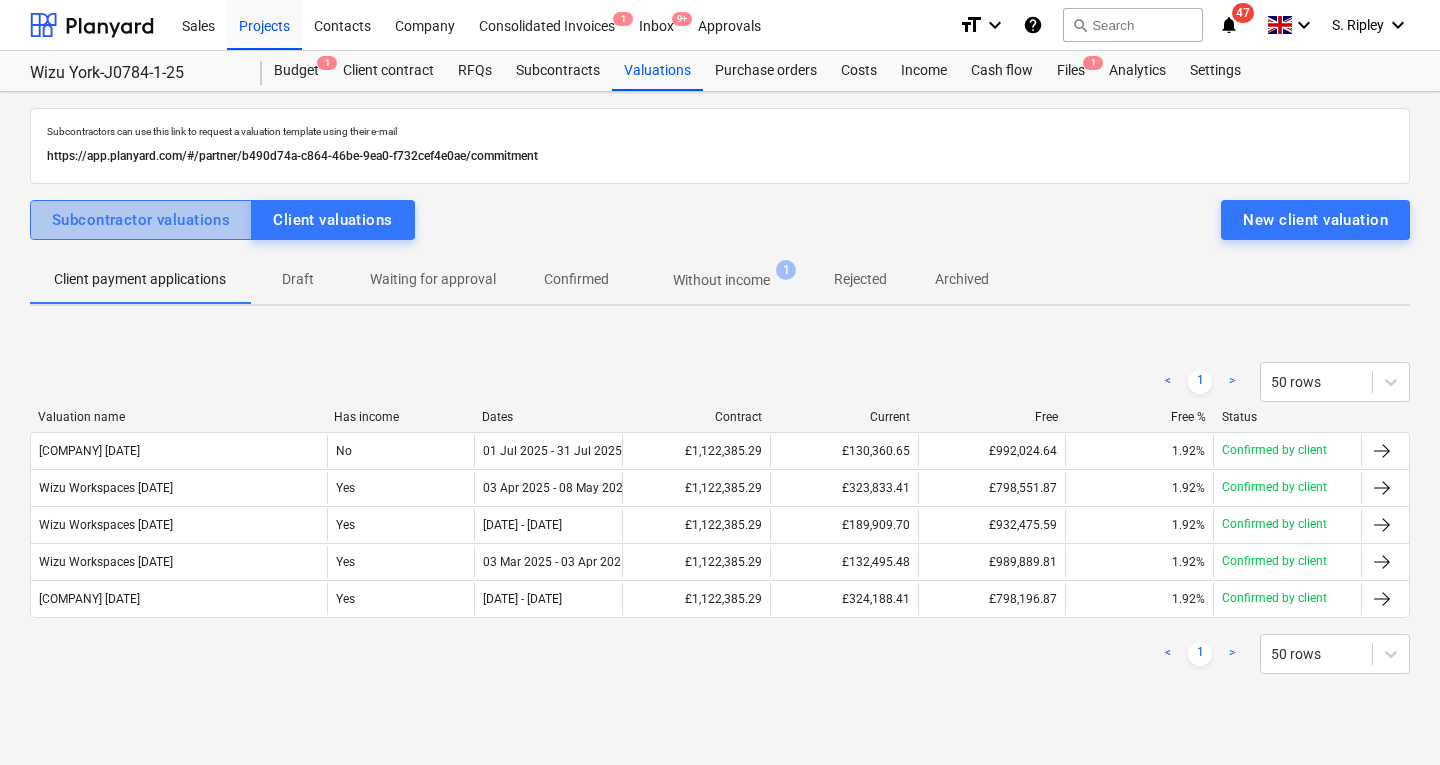 click on "Subcontractor valuations" at bounding box center [141, 220] 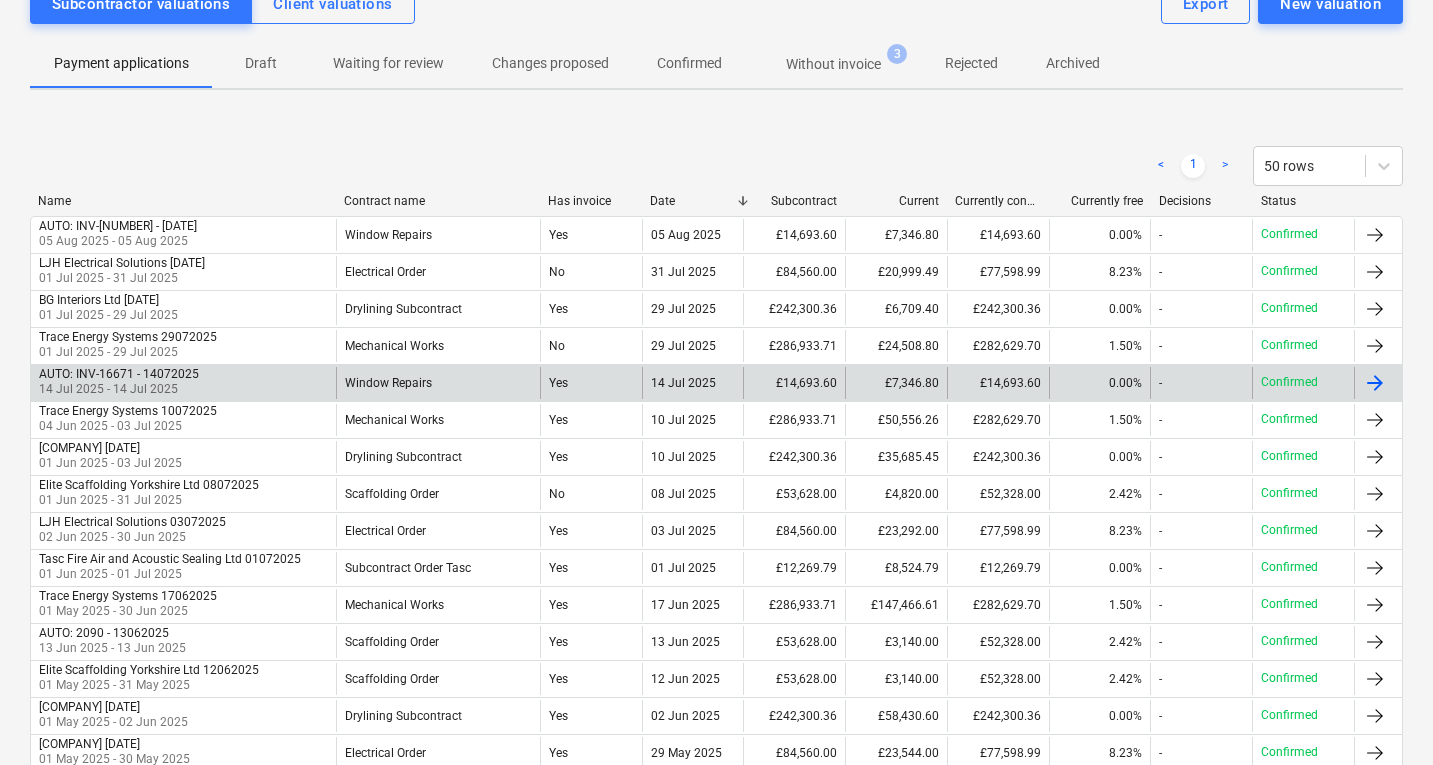 scroll, scrollTop: 224, scrollLeft: 0, axis: vertical 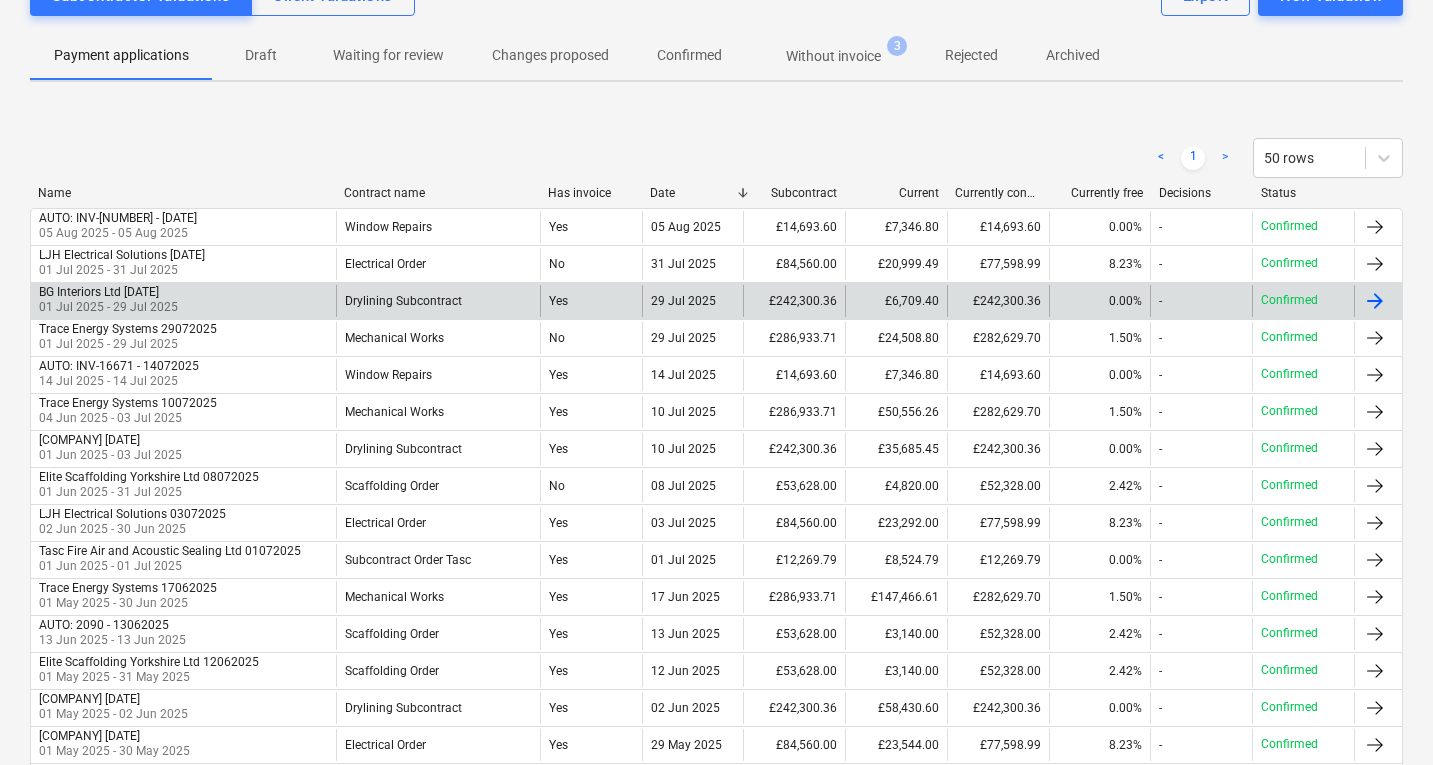click on "[COMPANY] [DATE] [DATE] - [DATE]" at bounding box center (183, 301) 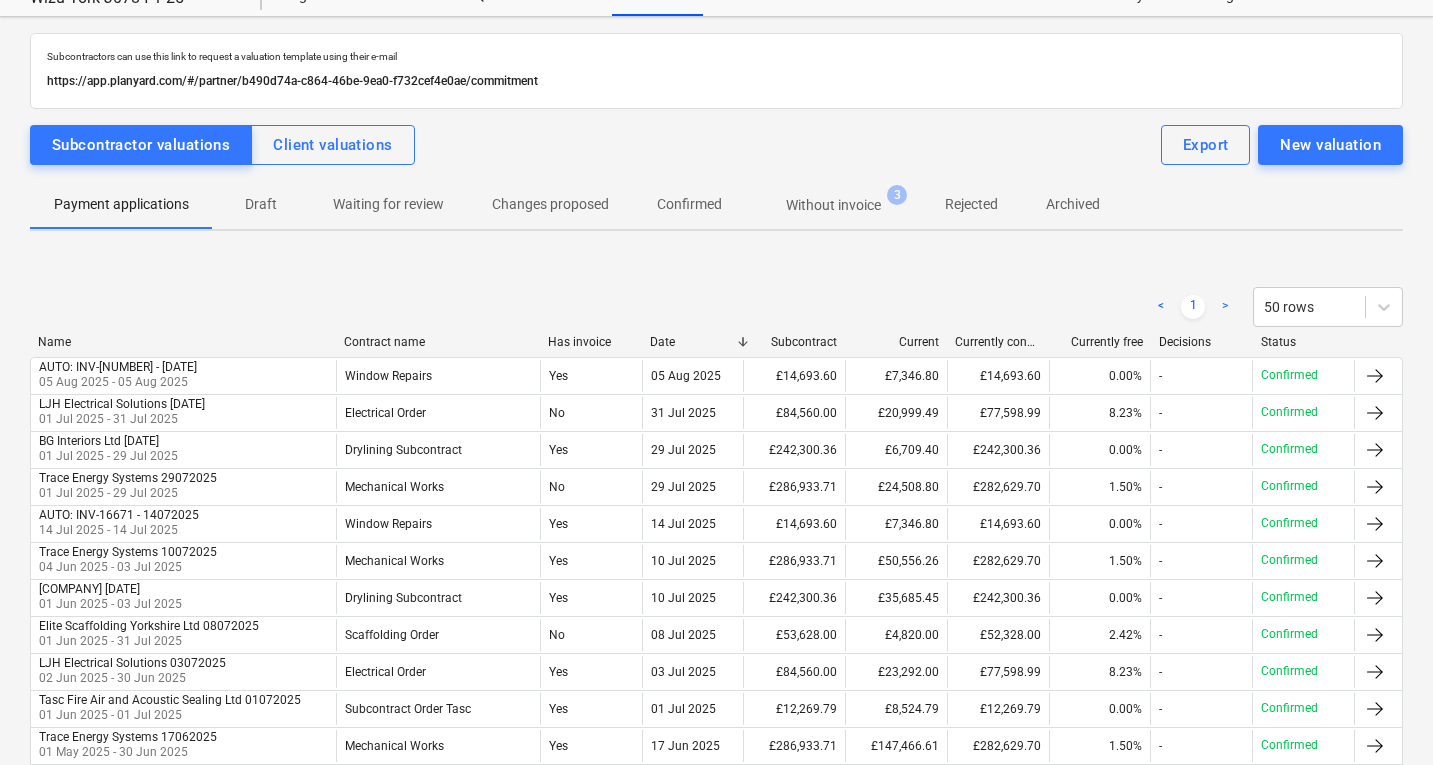 scroll, scrollTop: 0, scrollLeft: 0, axis: both 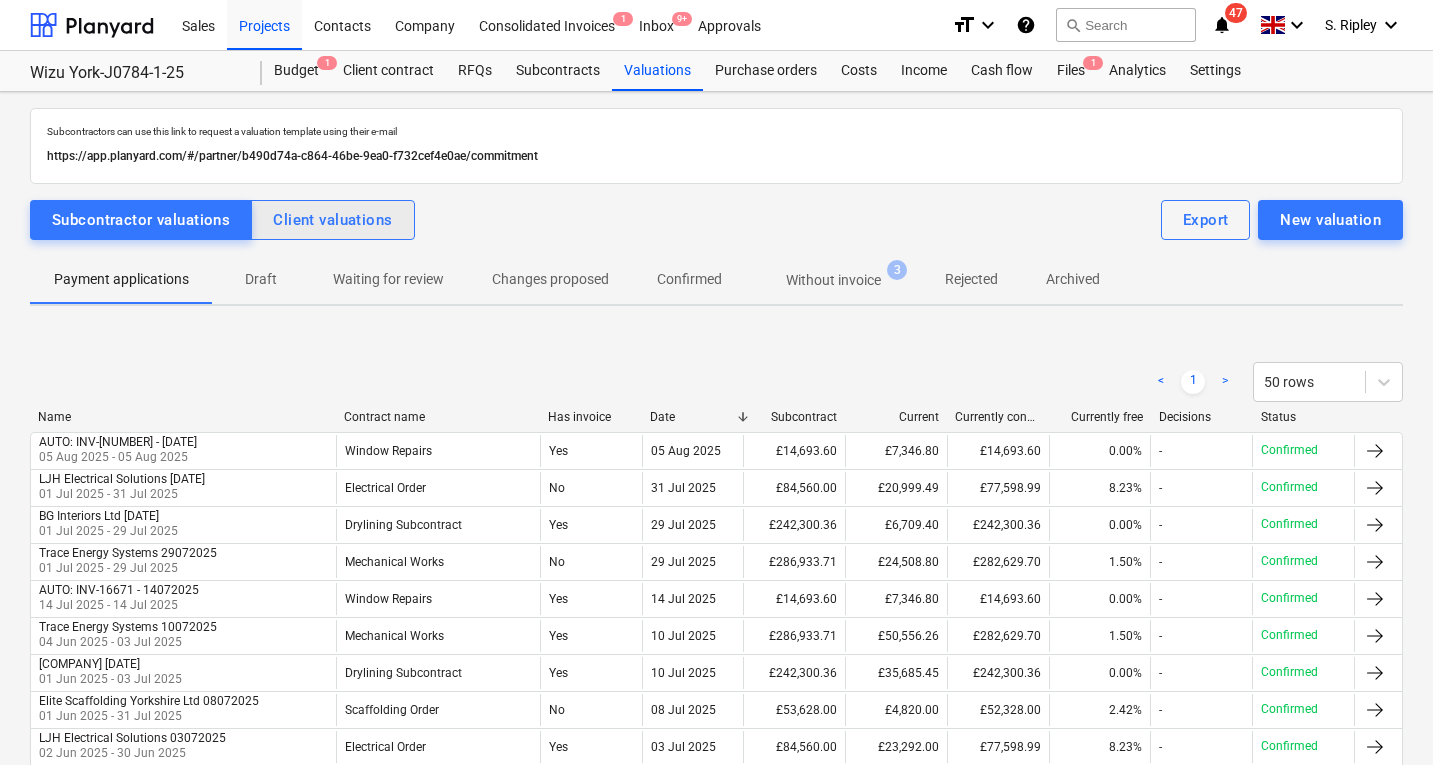 click on "Client valuations" at bounding box center [332, 220] 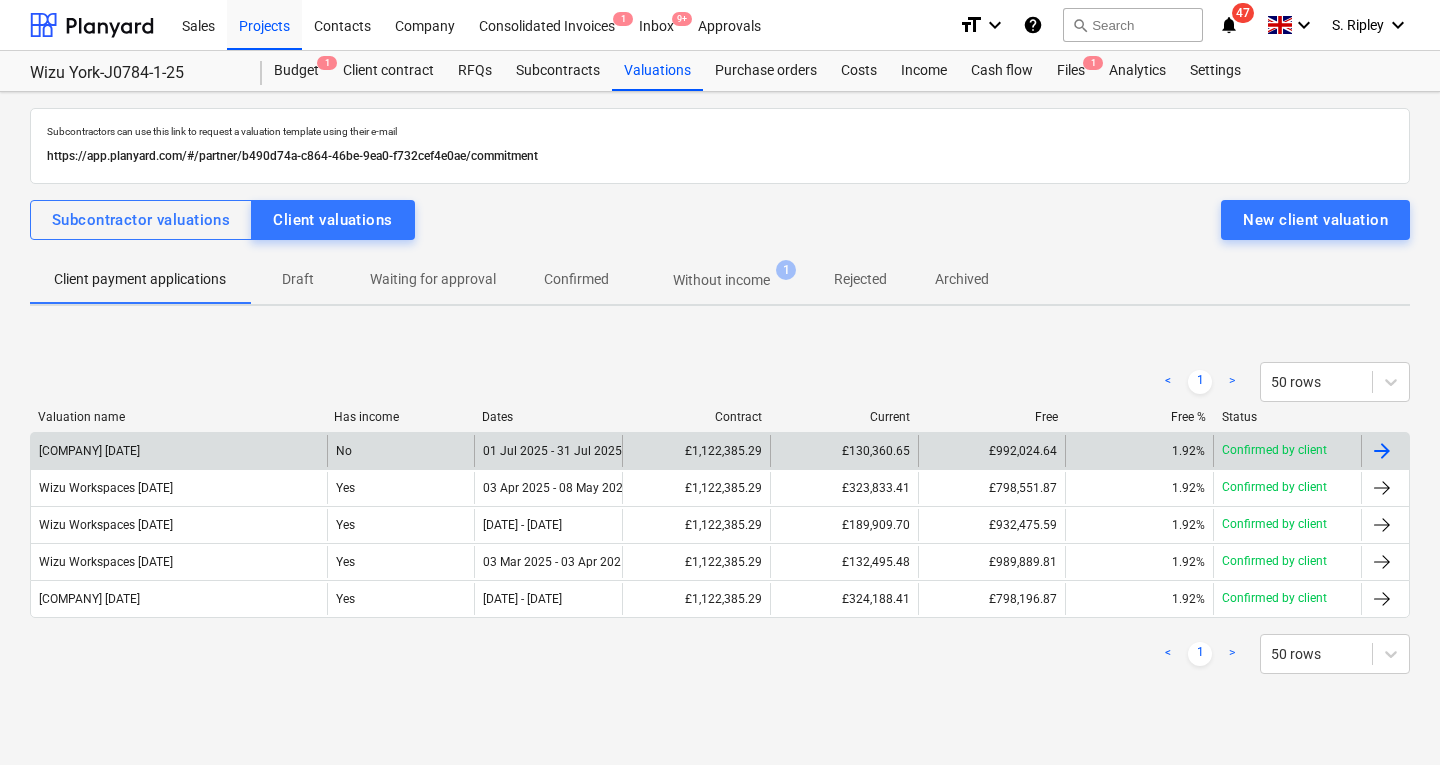 click on "£130,360.65" at bounding box center [844, 451] 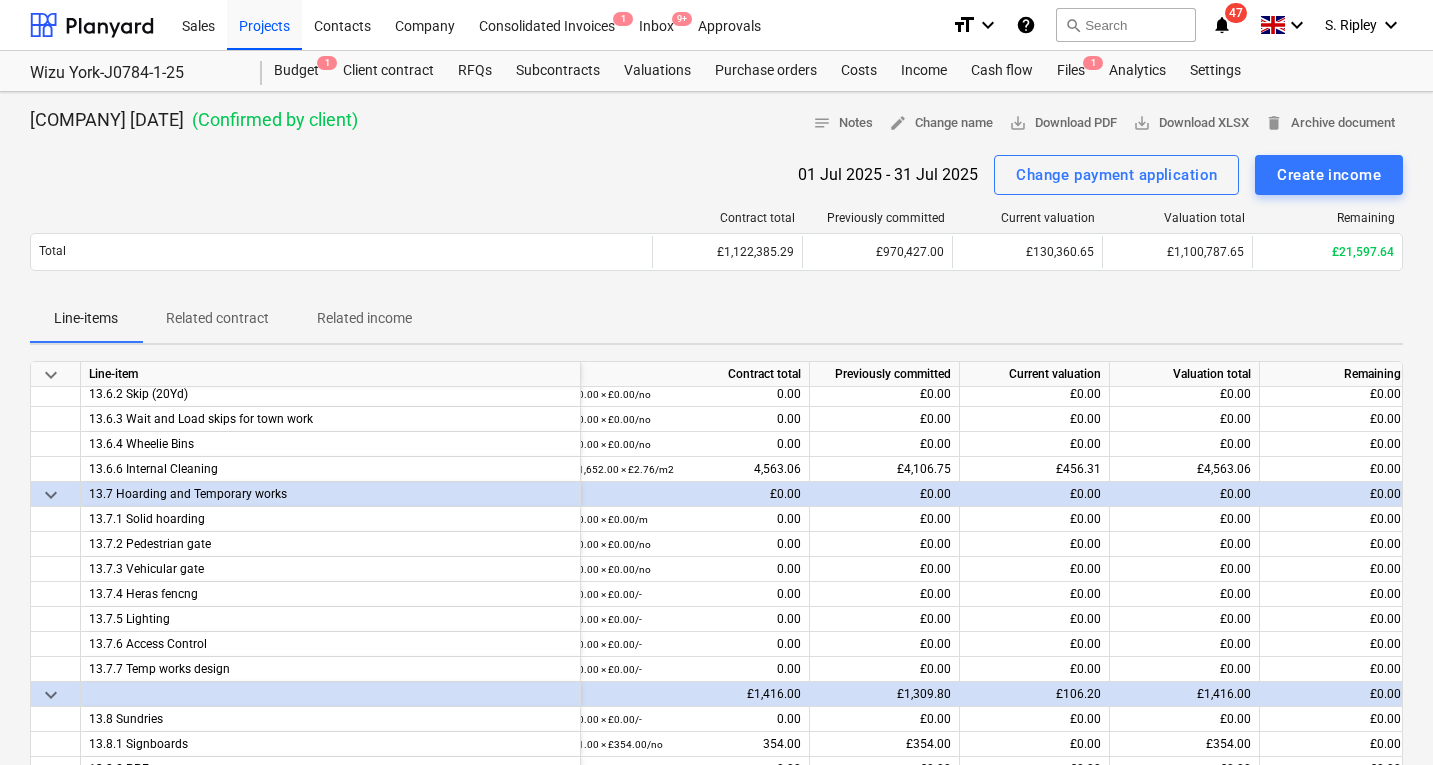 scroll, scrollTop: 4448, scrollLeft: 11, axis: both 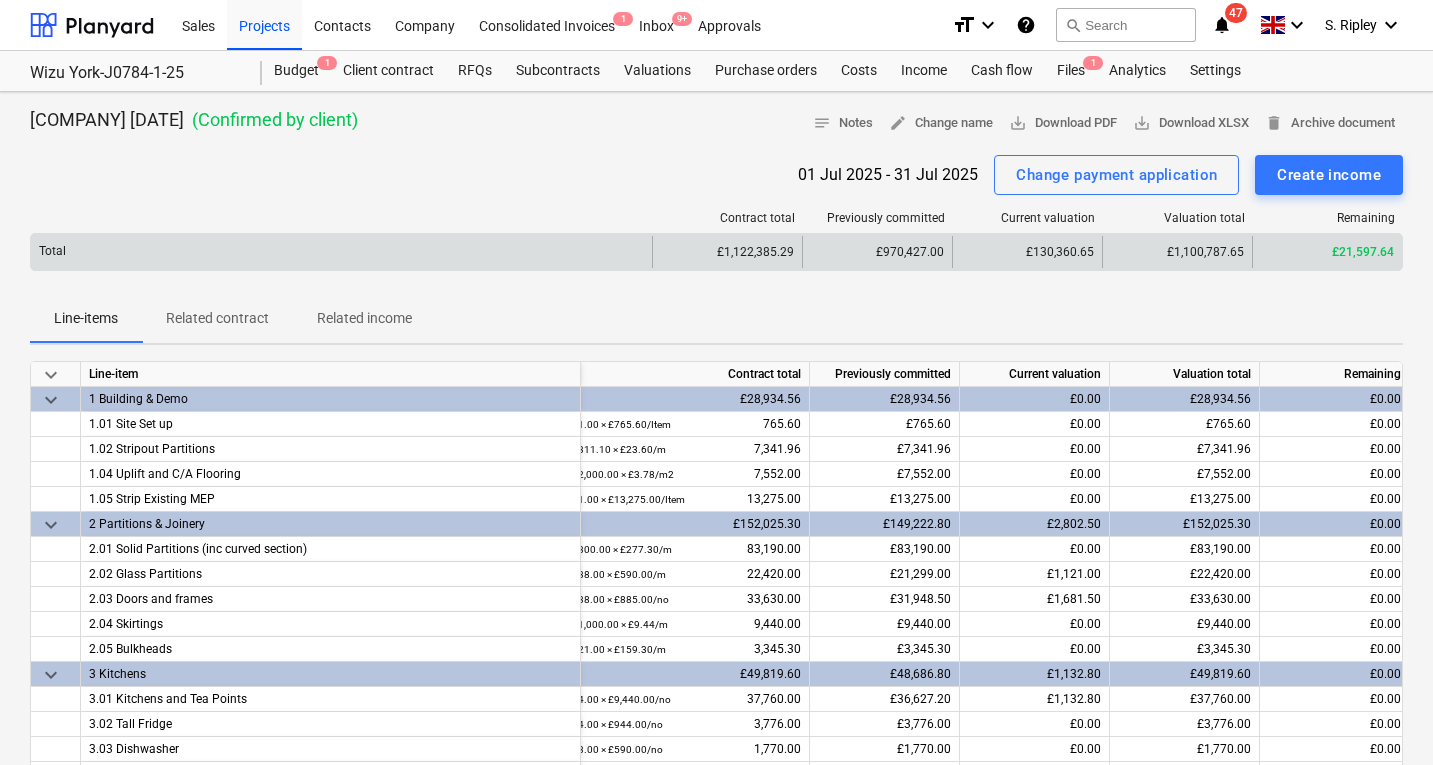 click on "Total" at bounding box center (341, 252) 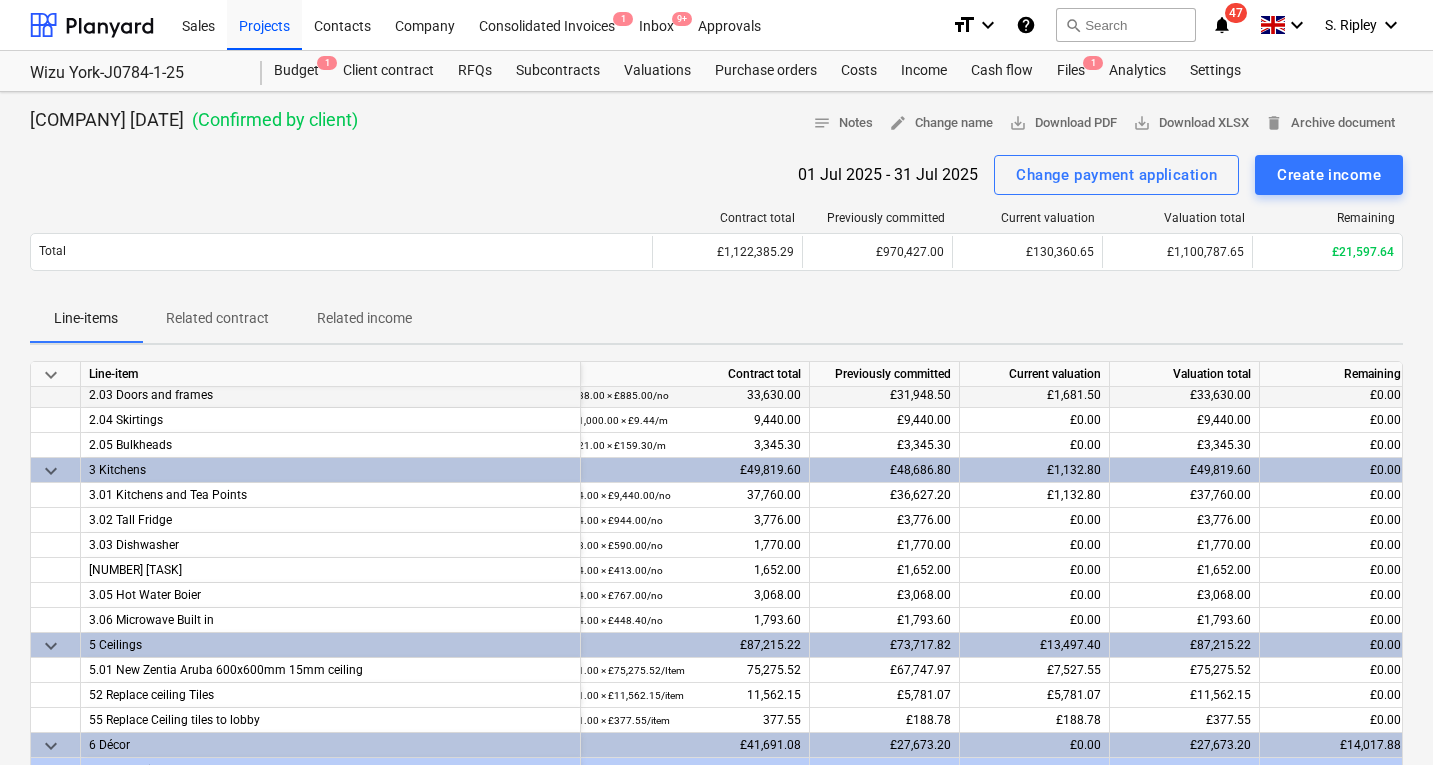 scroll, scrollTop: 0, scrollLeft: 11, axis: horizontal 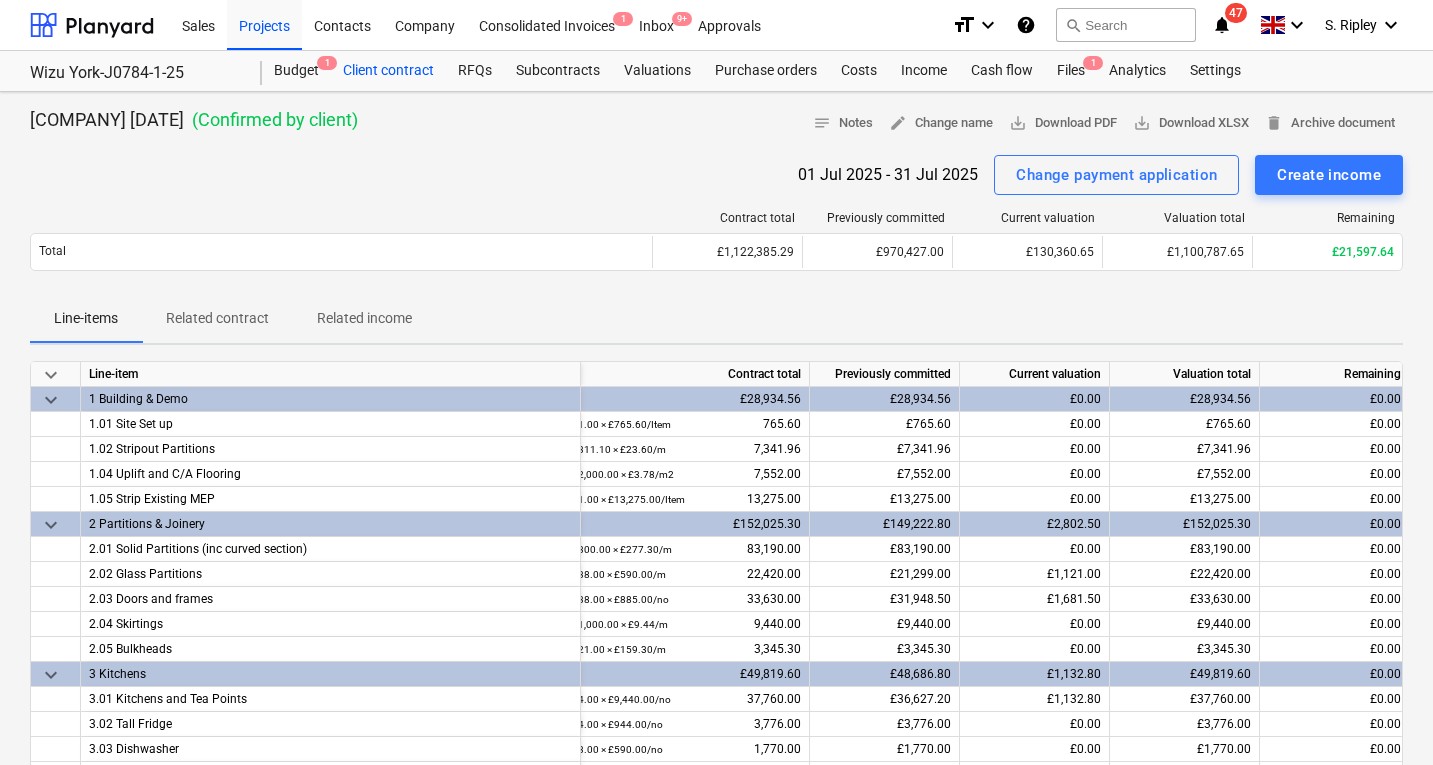 click on "Client contract" at bounding box center (388, 71) 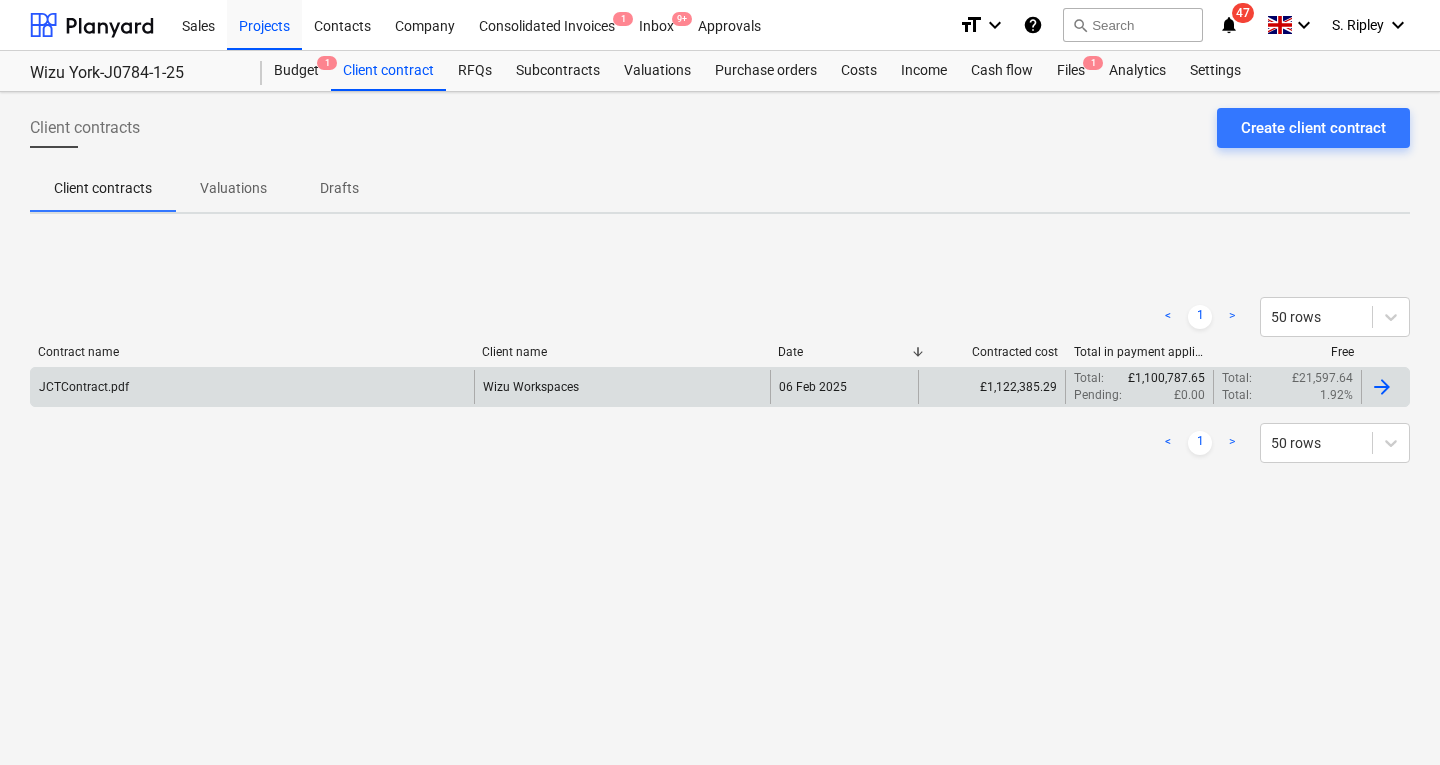 click on "JCTContract.pdf" at bounding box center [252, 387] 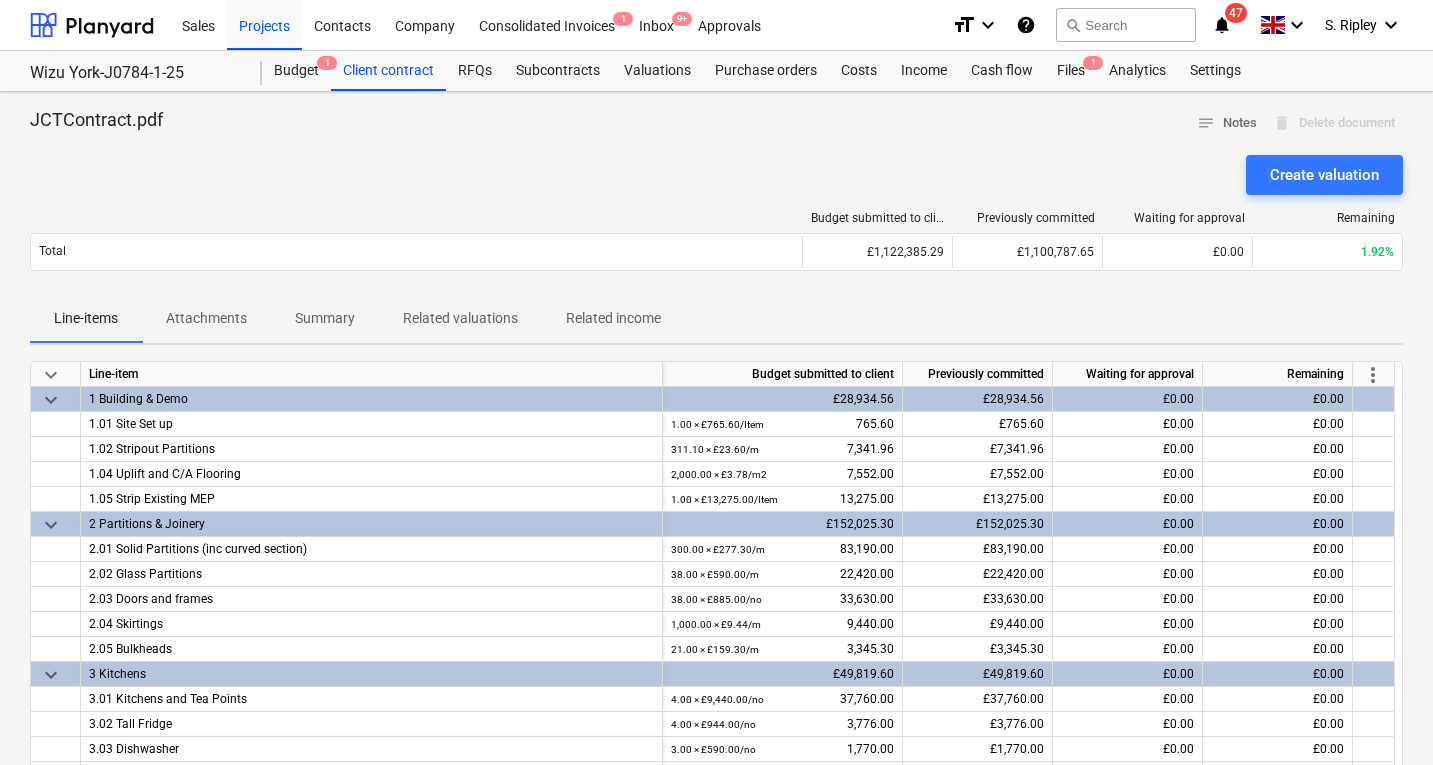 scroll, scrollTop: 162, scrollLeft: 0, axis: vertical 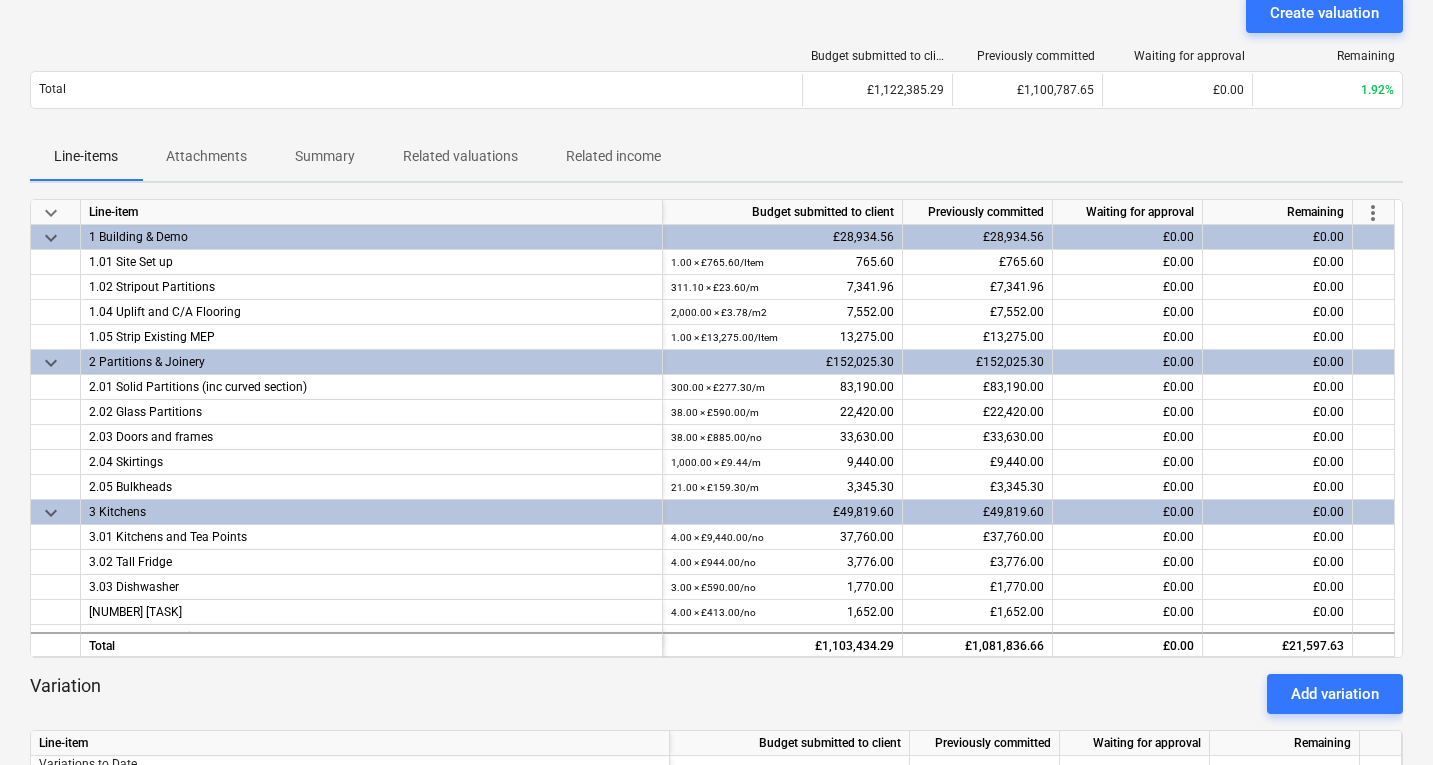 click on "Attachments" at bounding box center (206, 156) 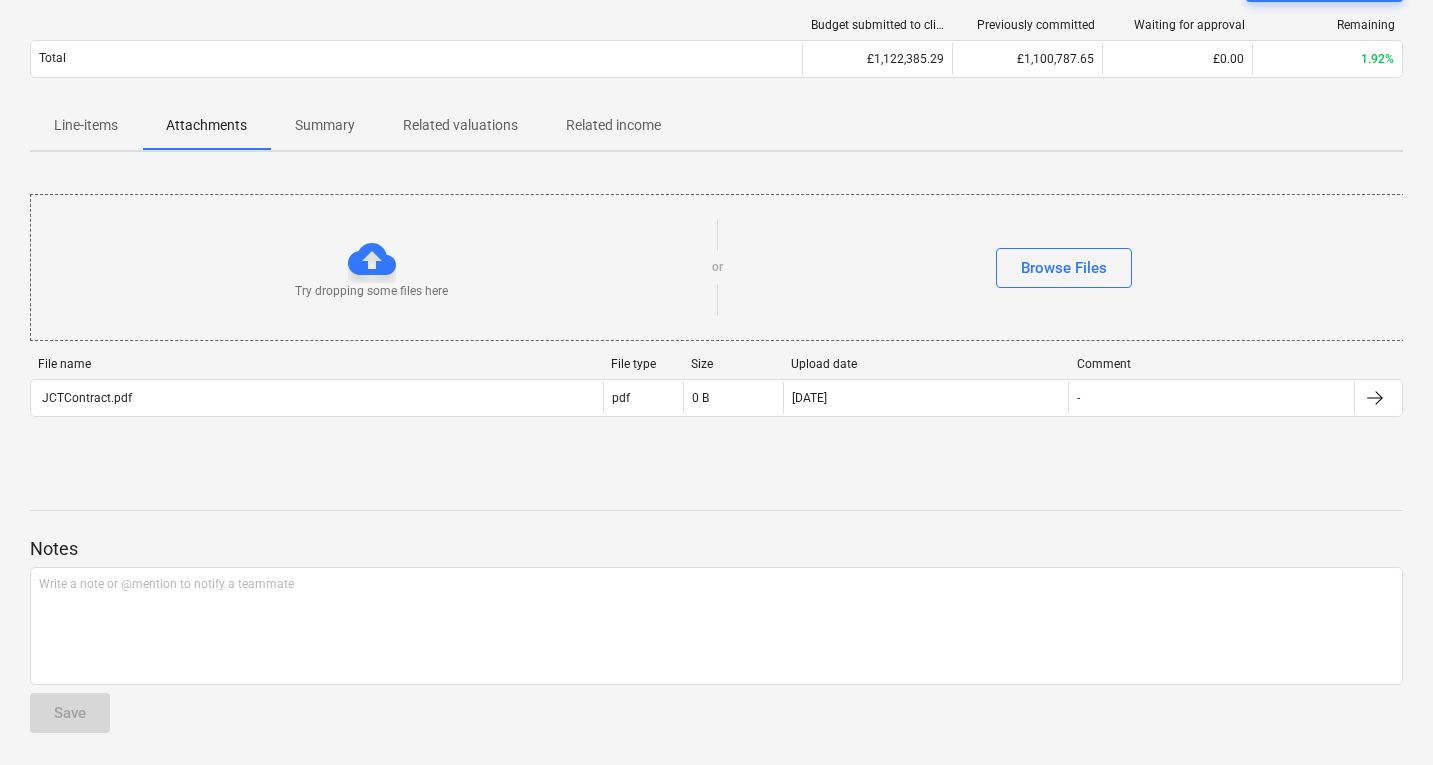scroll, scrollTop: 0, scrollLeft: 0, axis: both 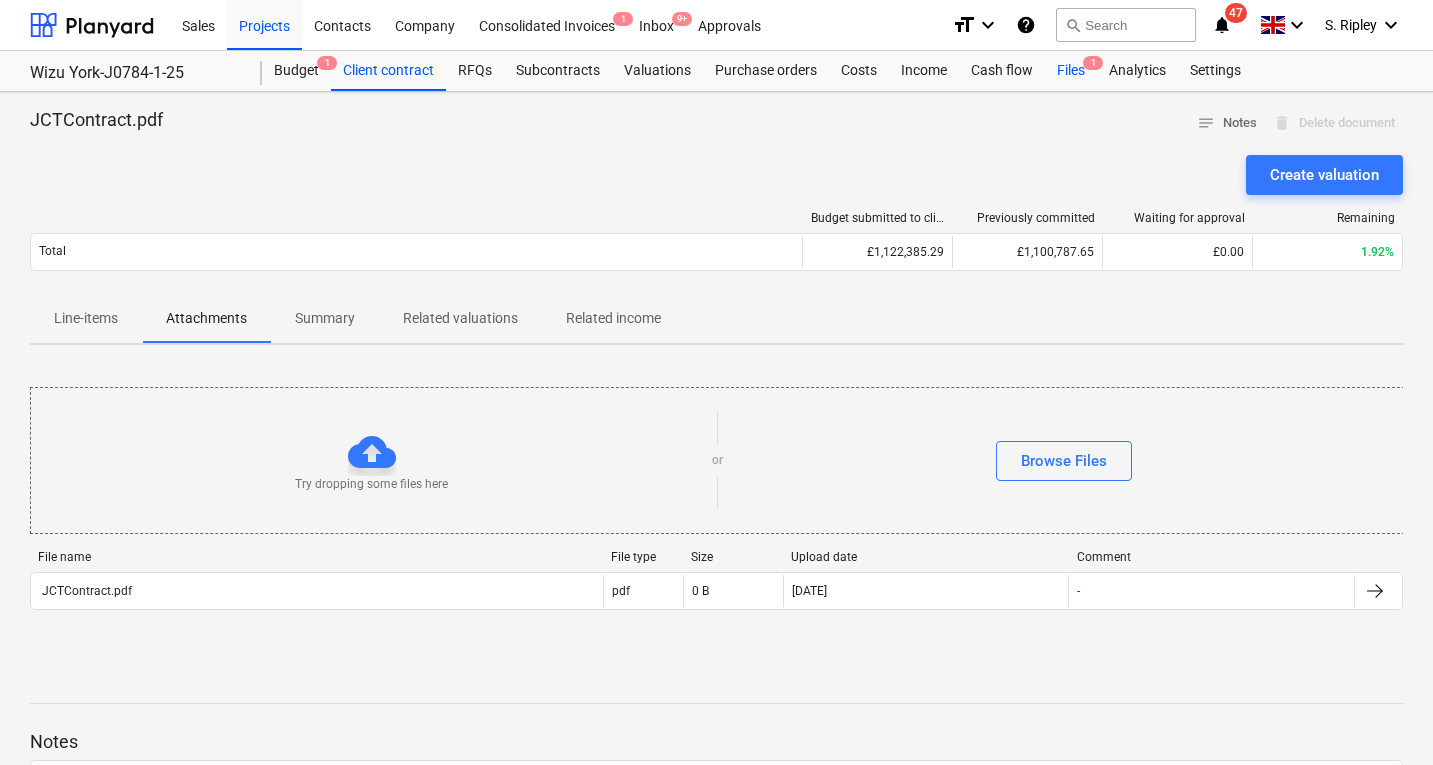 click on "Files 1" at bounding box center (1071, 71) 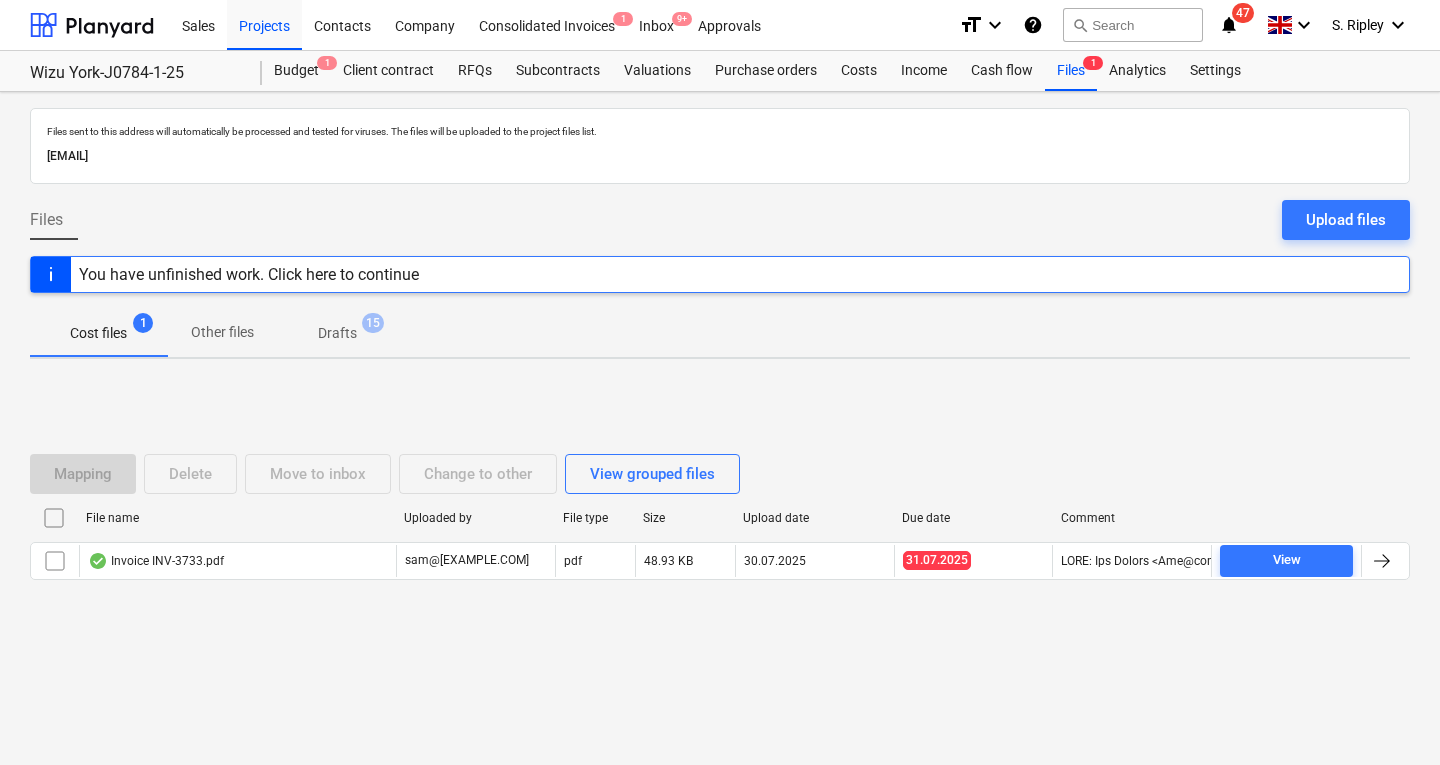 click on "Drafts" at bounding box center [337, 333] 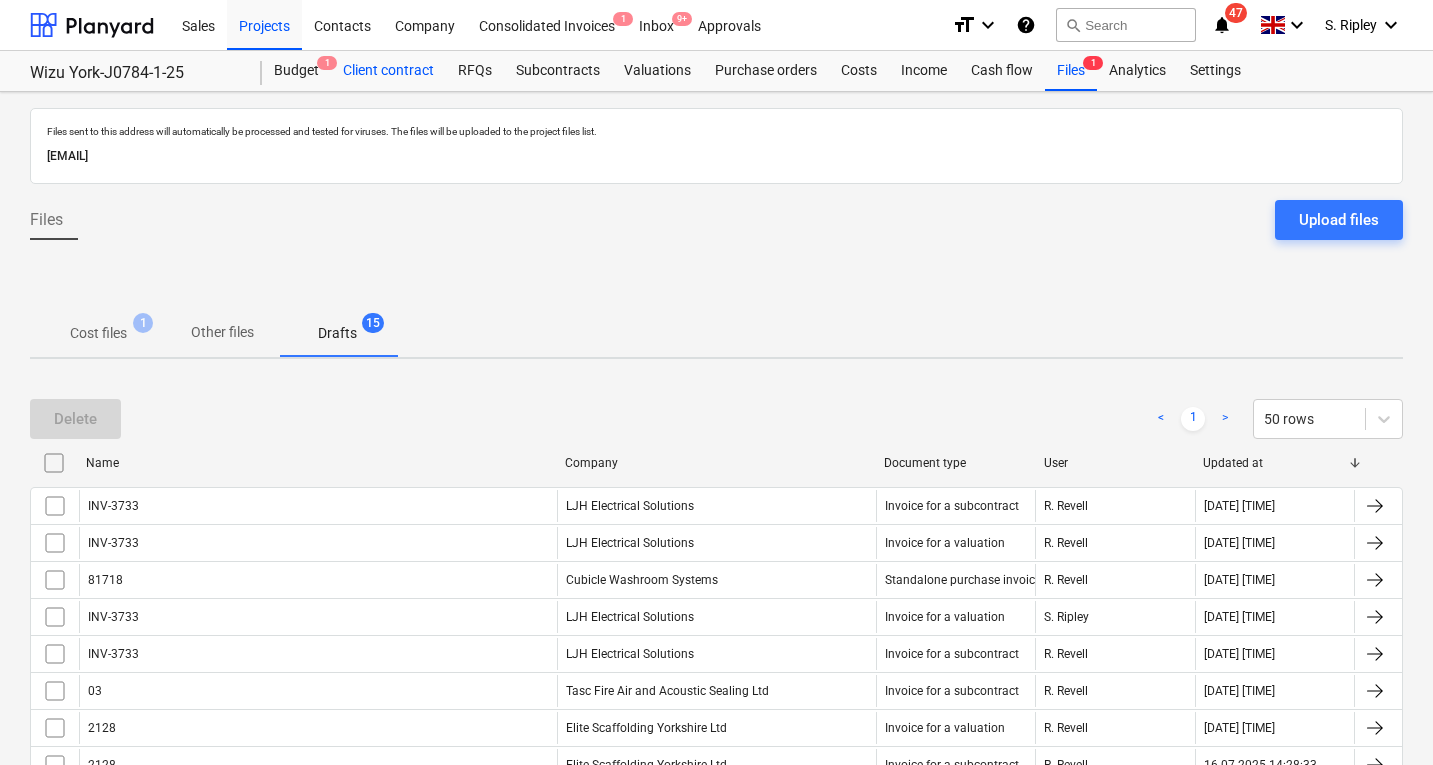 click on "Client contract" at bounding box center [388, 71] 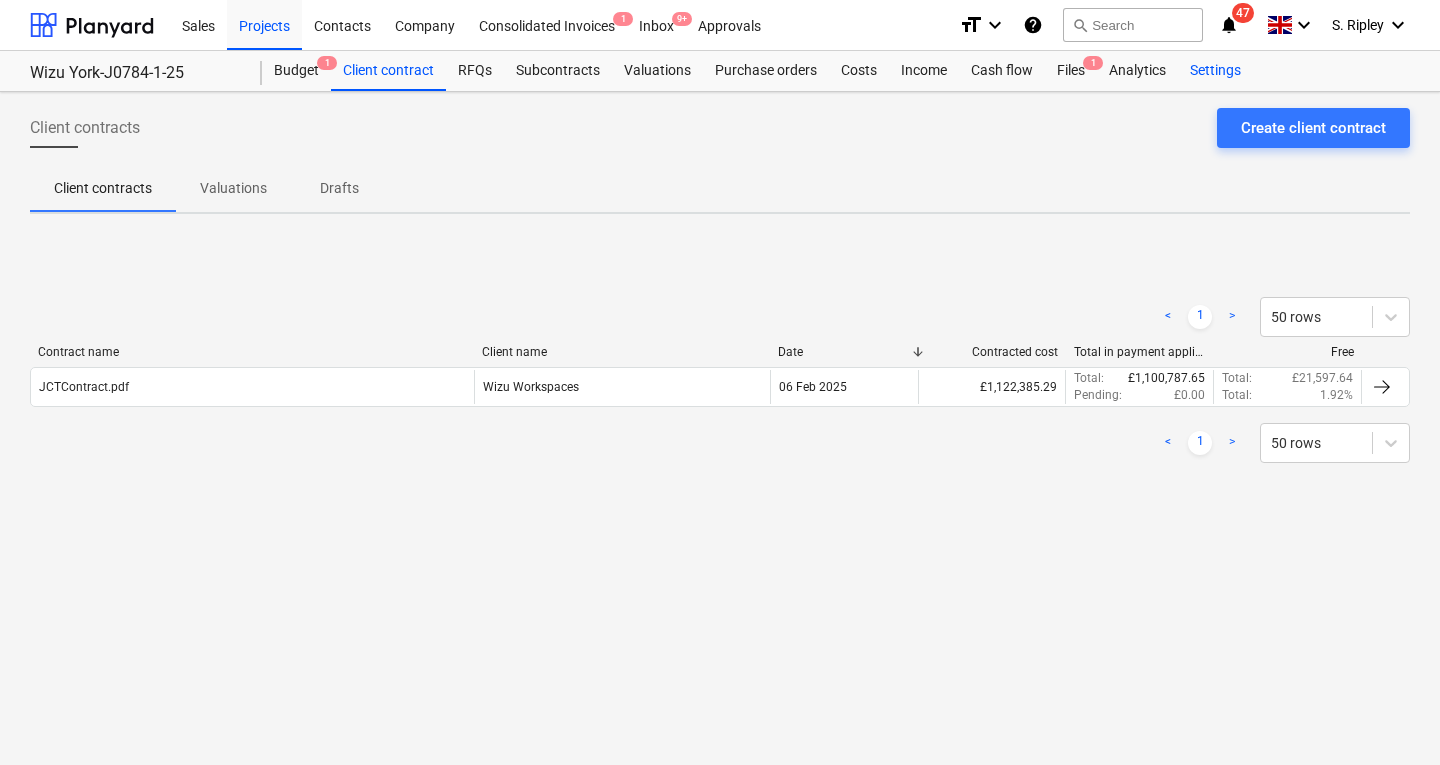 click on "Settings" at bounding box center [1215, 71] 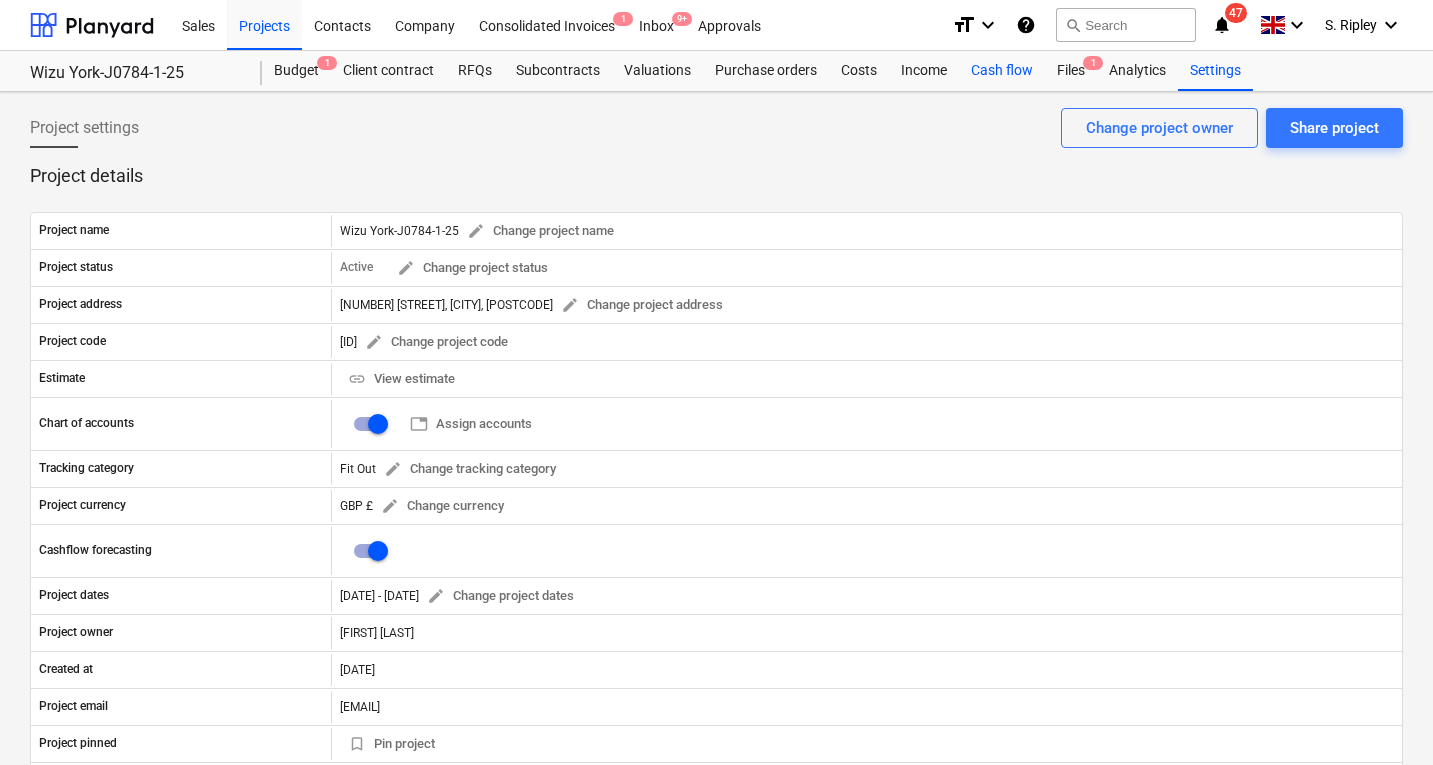 click on "Cash flow" at bounding box center (1002, 71) 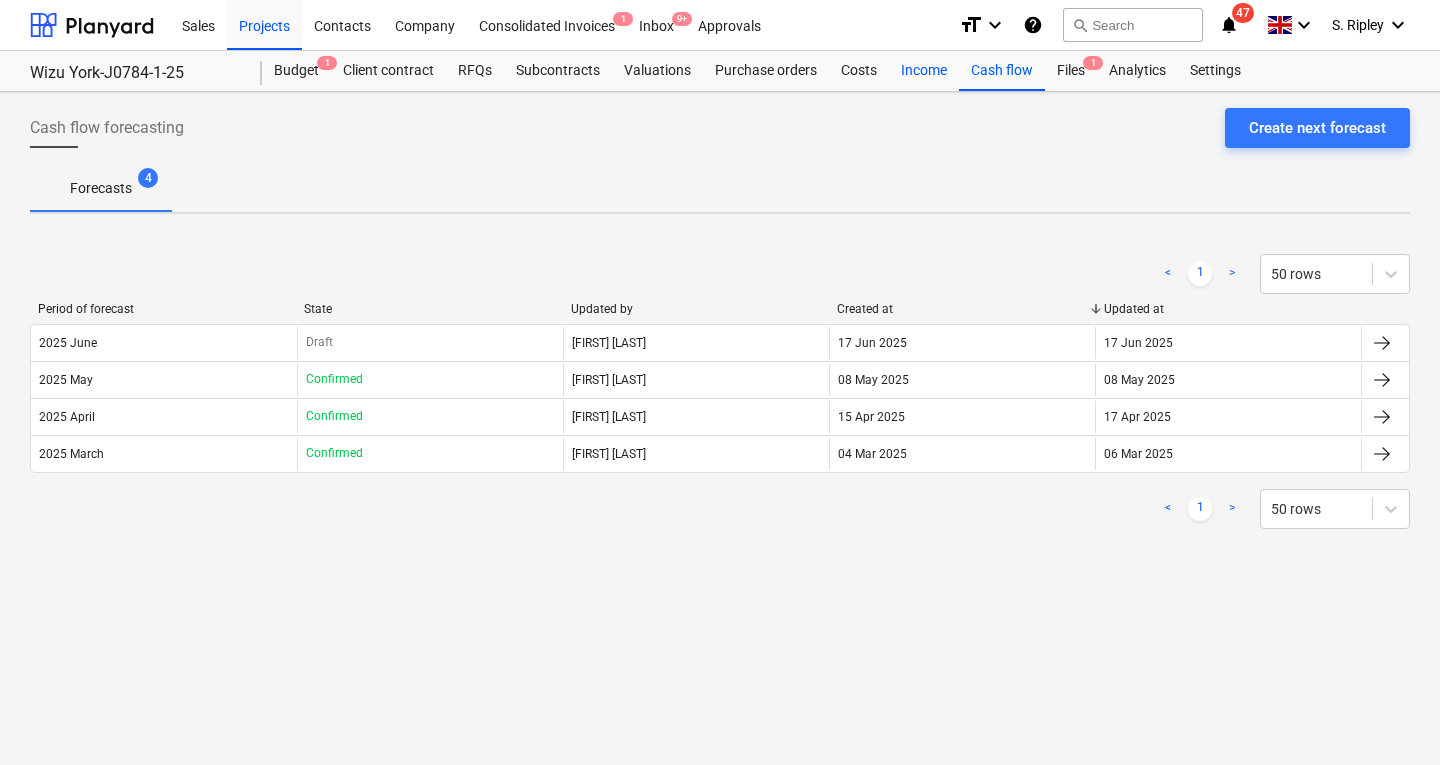 click on "Income" at bounding box center (924, 71) 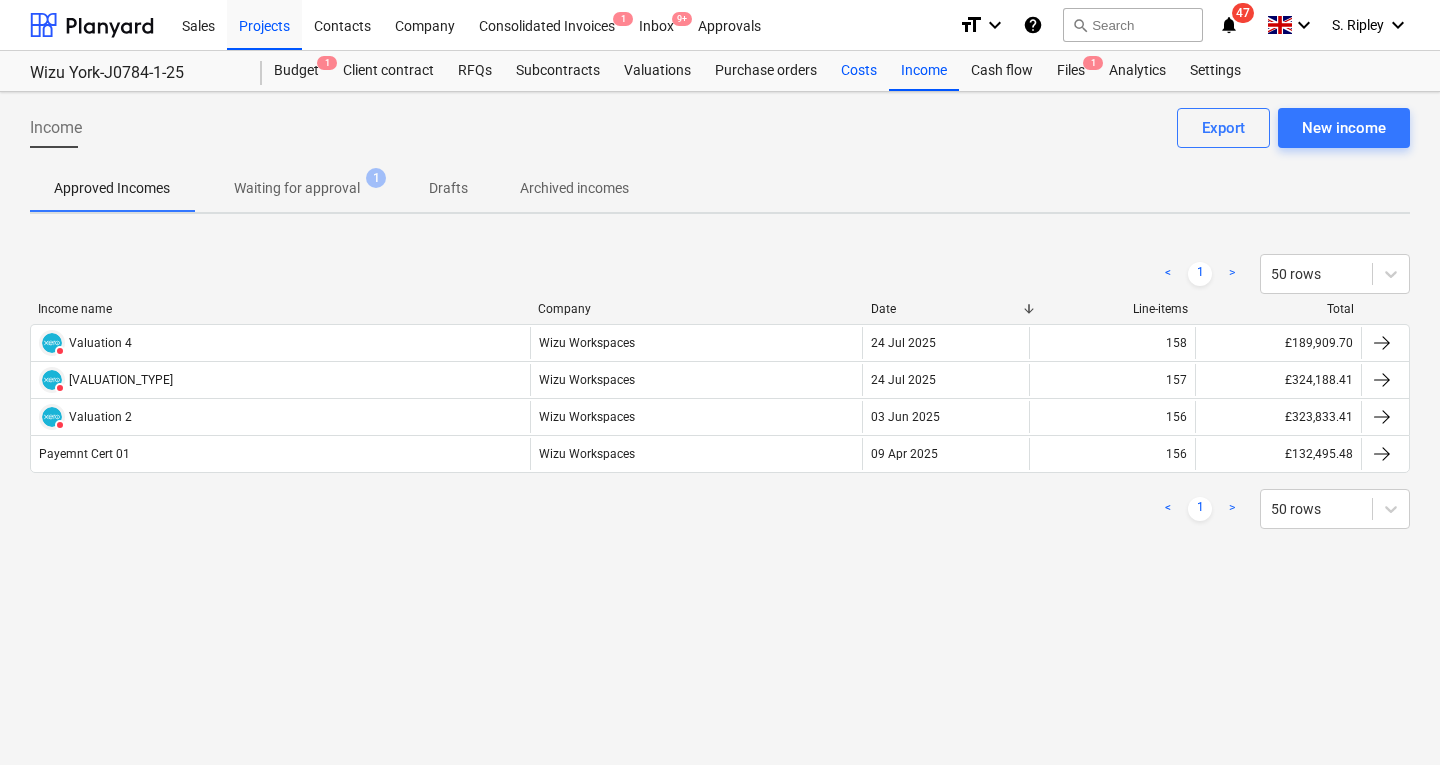 click on "Costs" at bounding box center [859, 71] 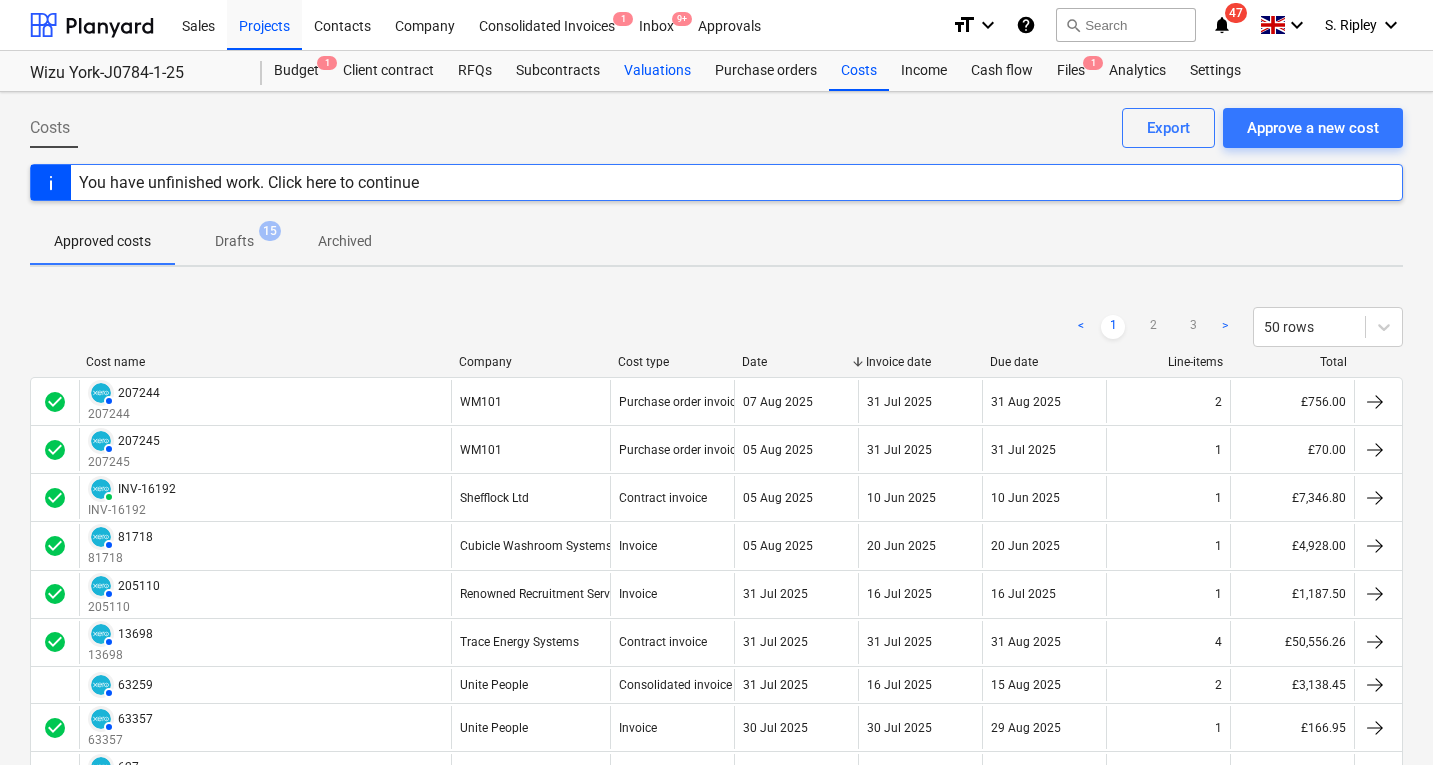click on "Valuations" at bounding box center [657, 71] 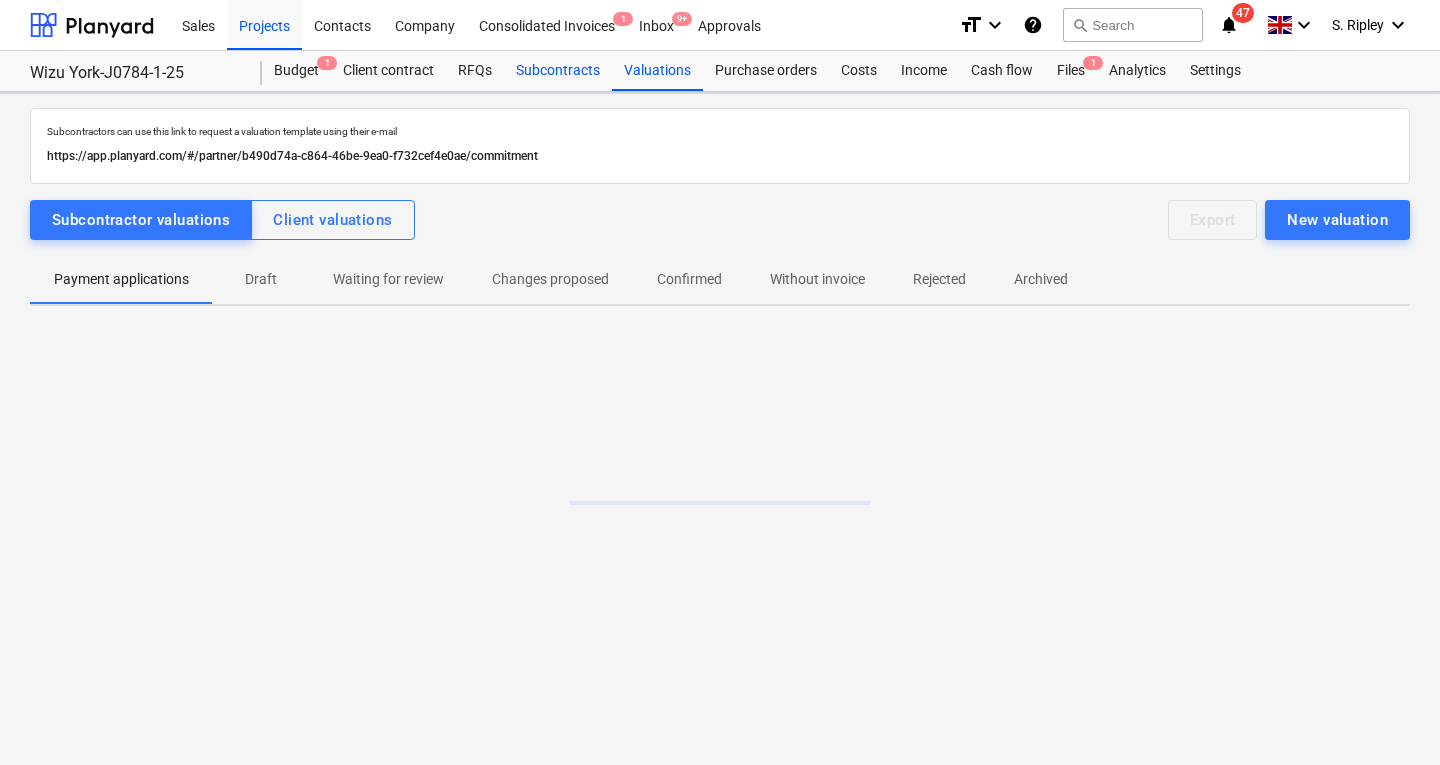 click on "Subcontracts" at bounding box center [558, 71] 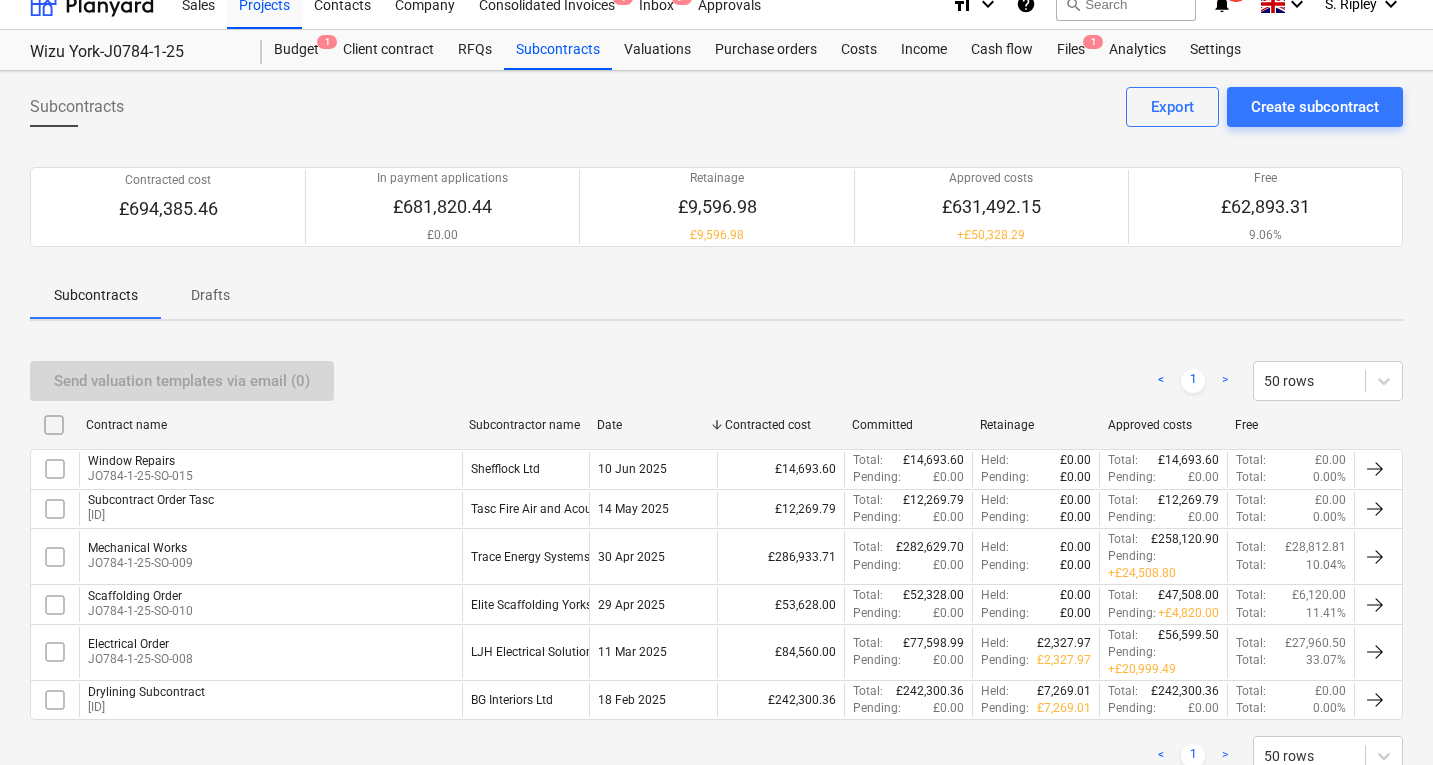 scroll, scrollTop: 0, scrollLeft: 0, axis: both 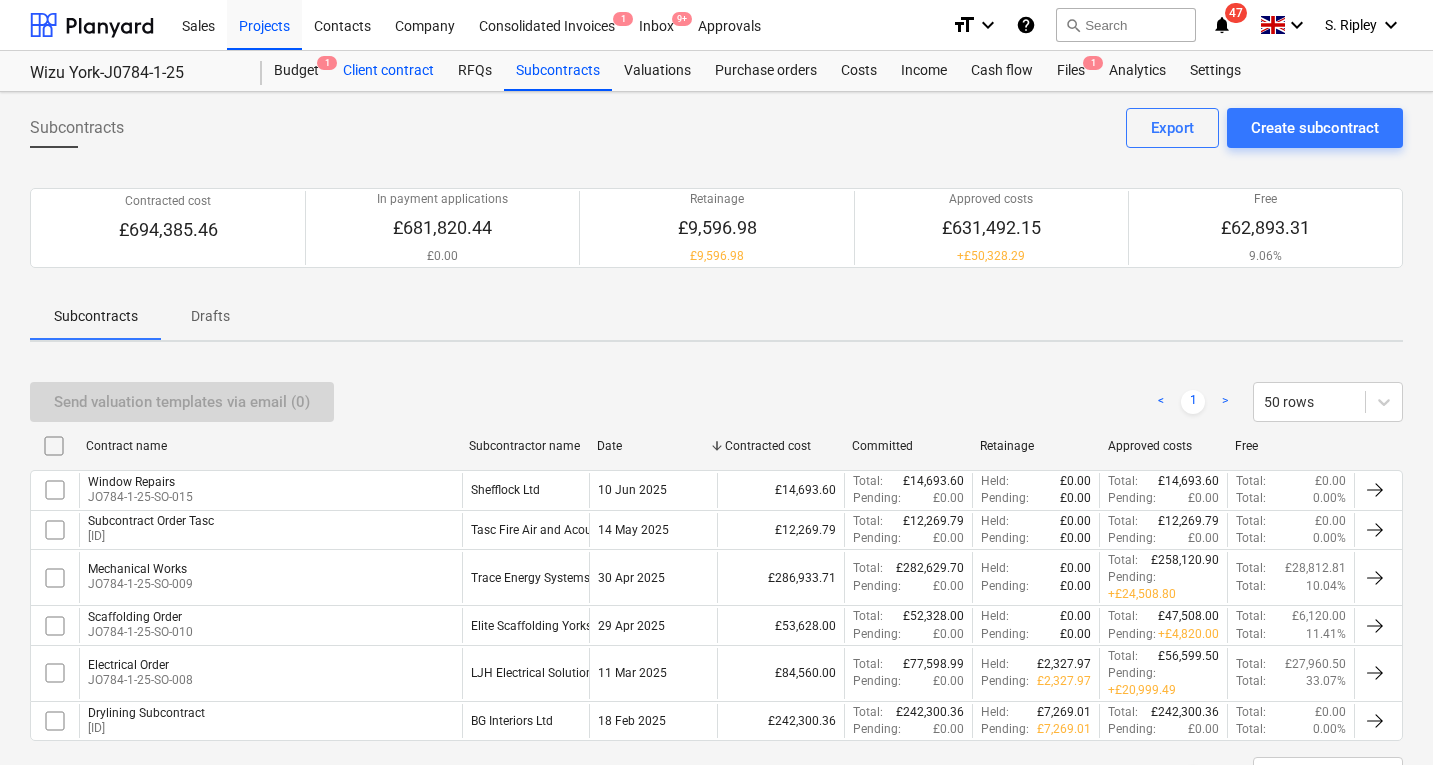 click on "Client contract" at bounding box center (388, 71) 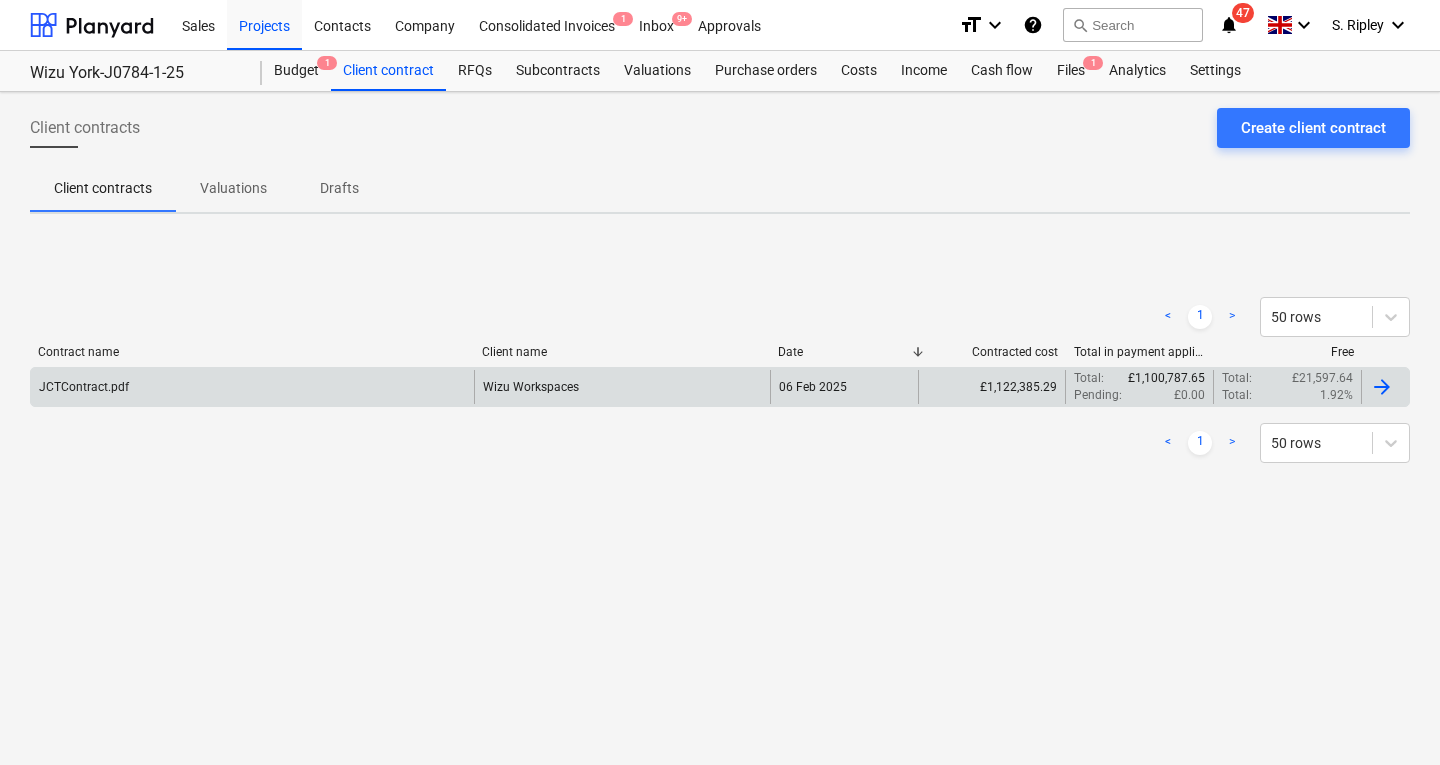 click on "Wizu Workspaces" at bounding box center (622, 387) 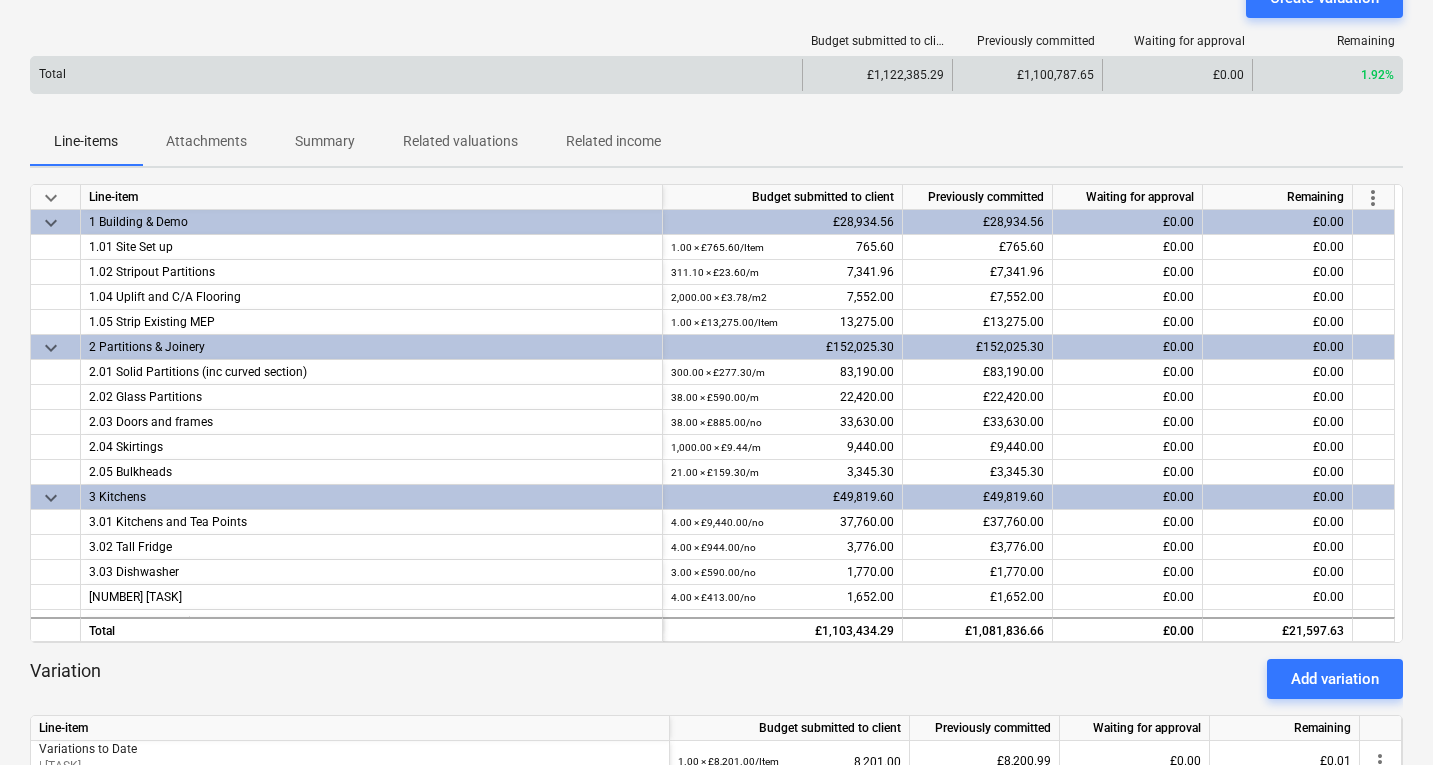 scroll, scrollTop: 187, scrollLeft: 0, axis: vertical 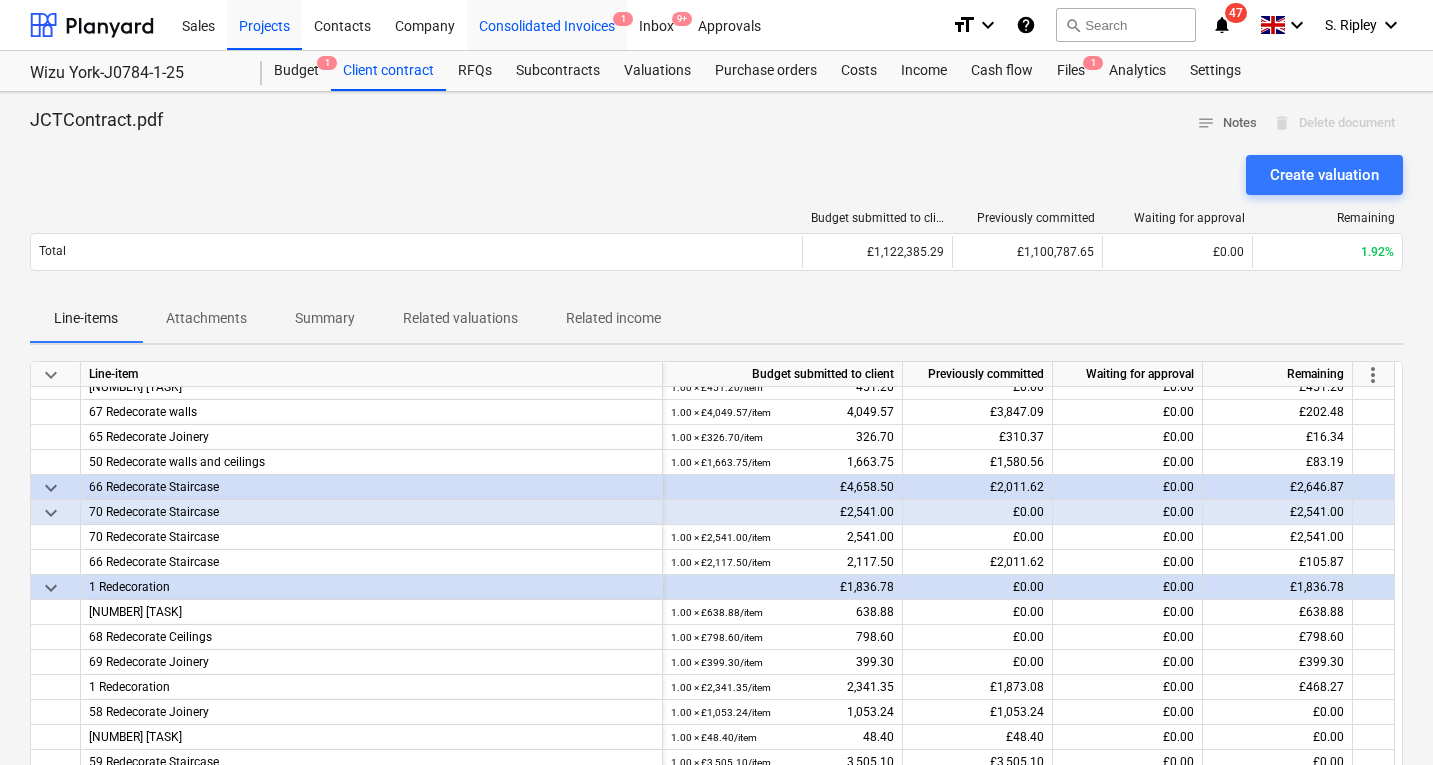 click on "Consolidated Invoices 1" at bounding box center (547, 24) 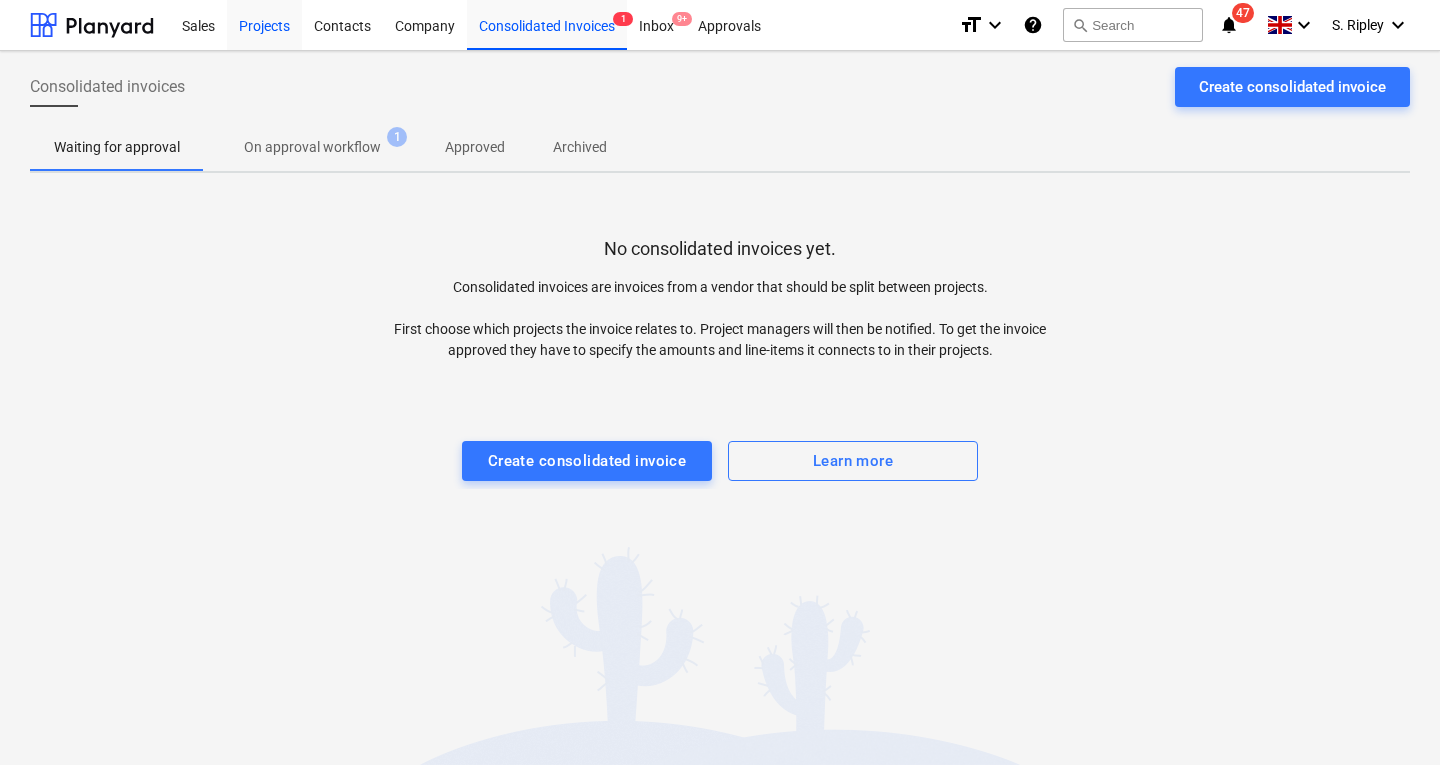 click on "Projects" at bounding box center [264, 24] 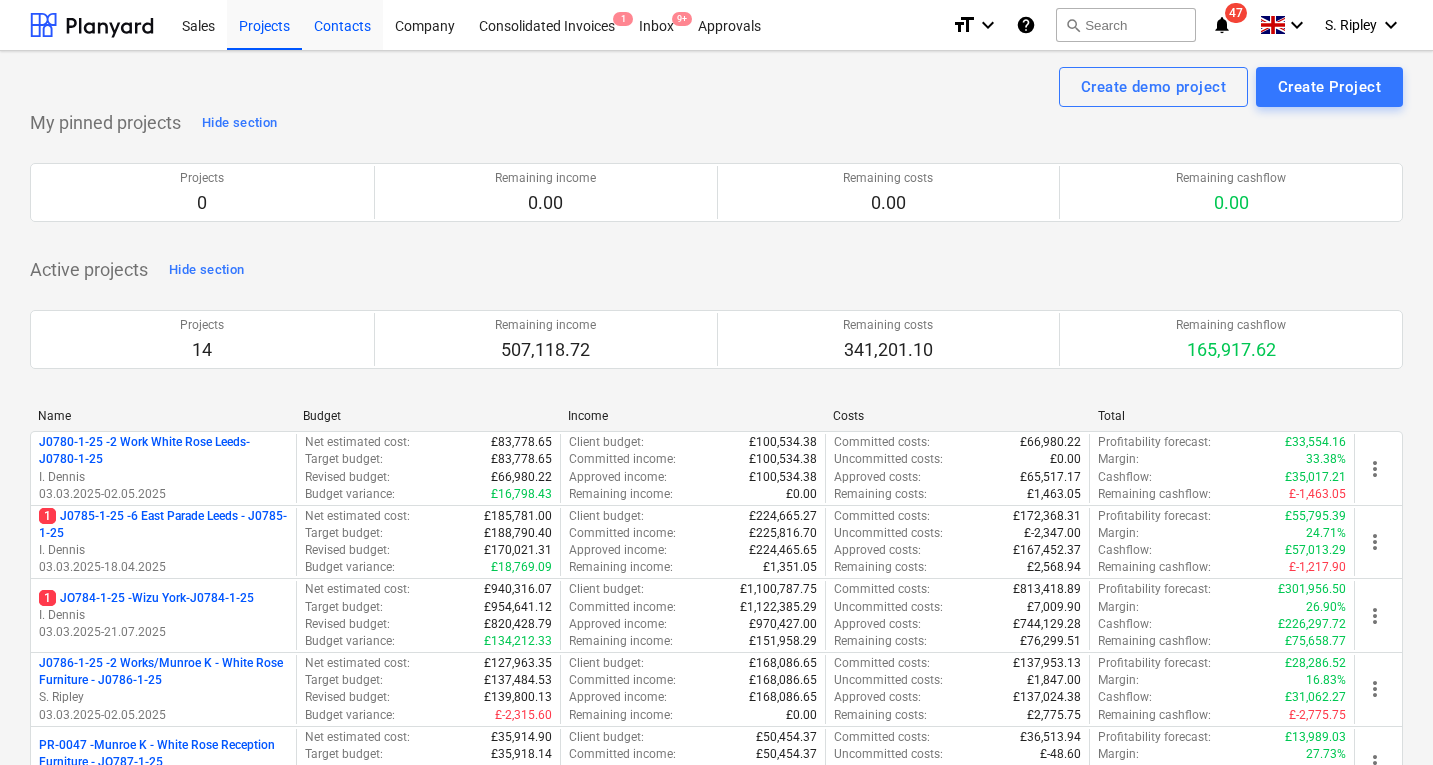 click on "Contacts" at bounding box center [342, 24] 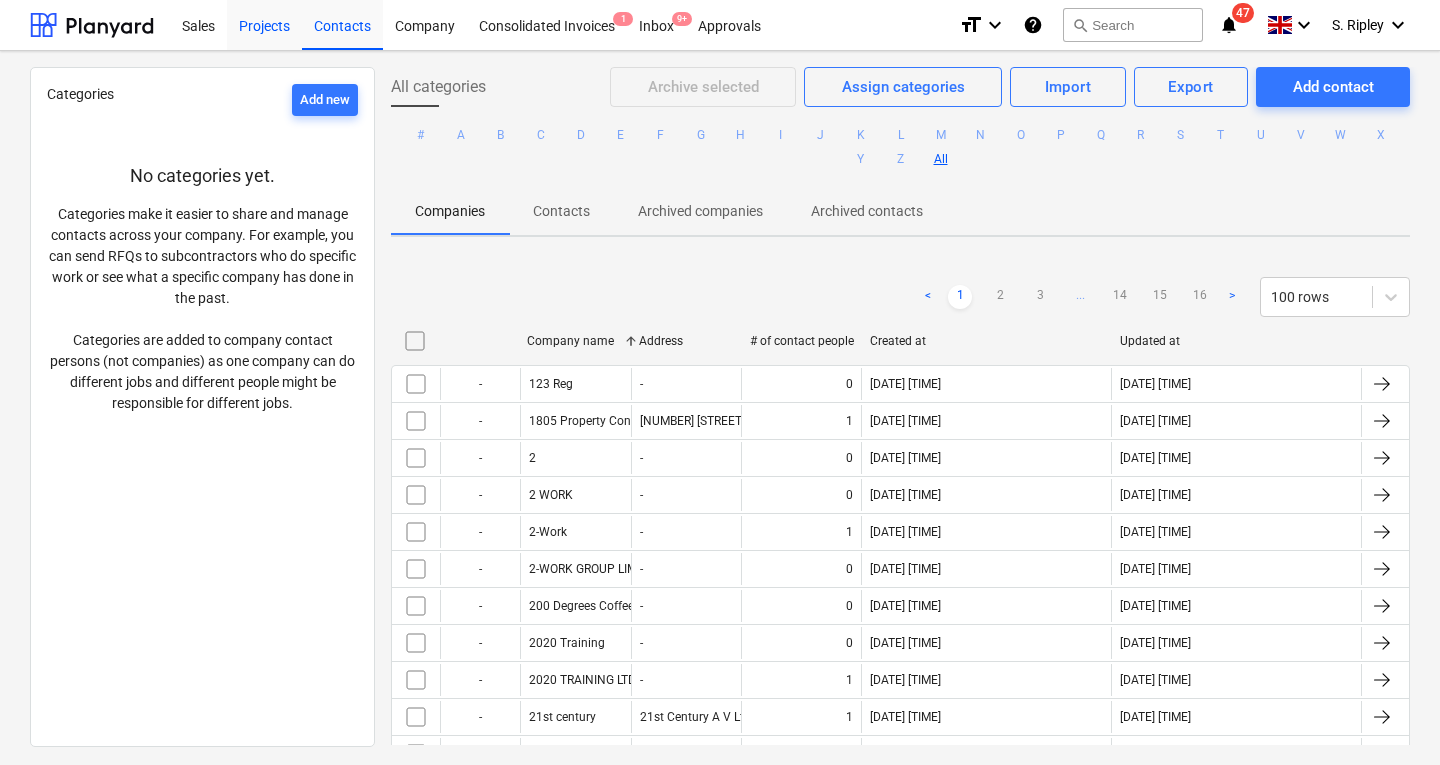 click on "Projects" at bounding box center [264, 24] 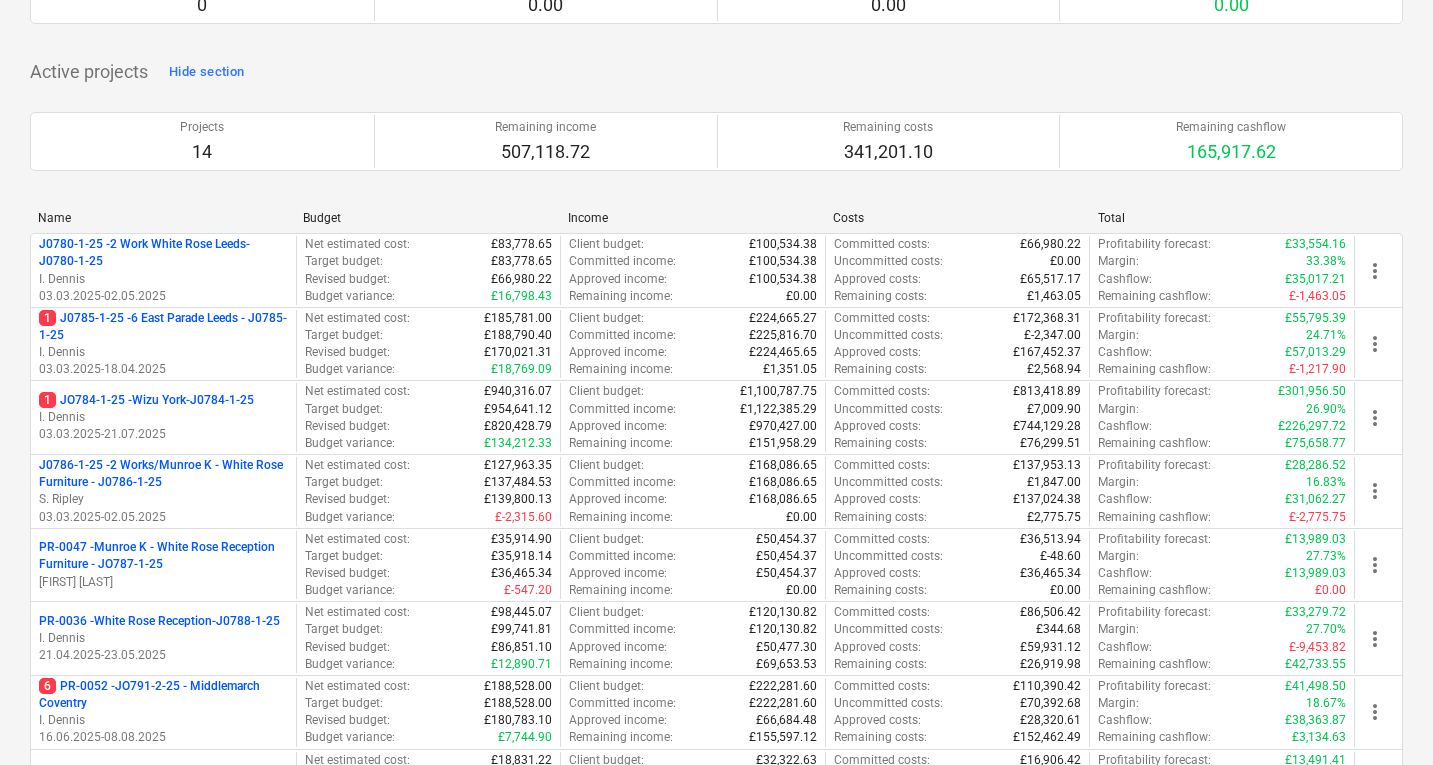 scroll, scrollTop: 0, scrollLeft: 0, axis: both 